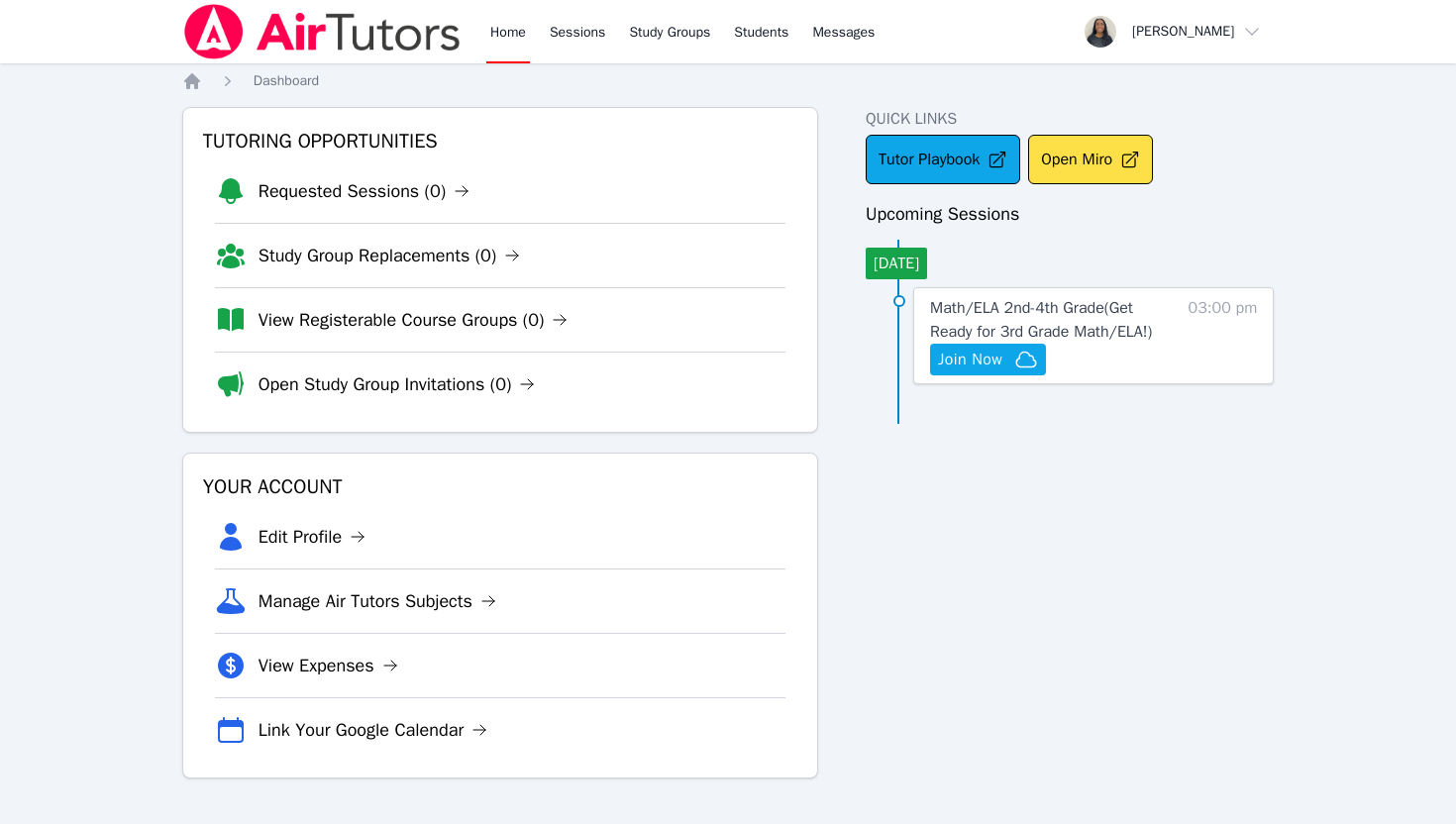 scroll, scrollTop: 0, scrollLeft: 0, axis: both 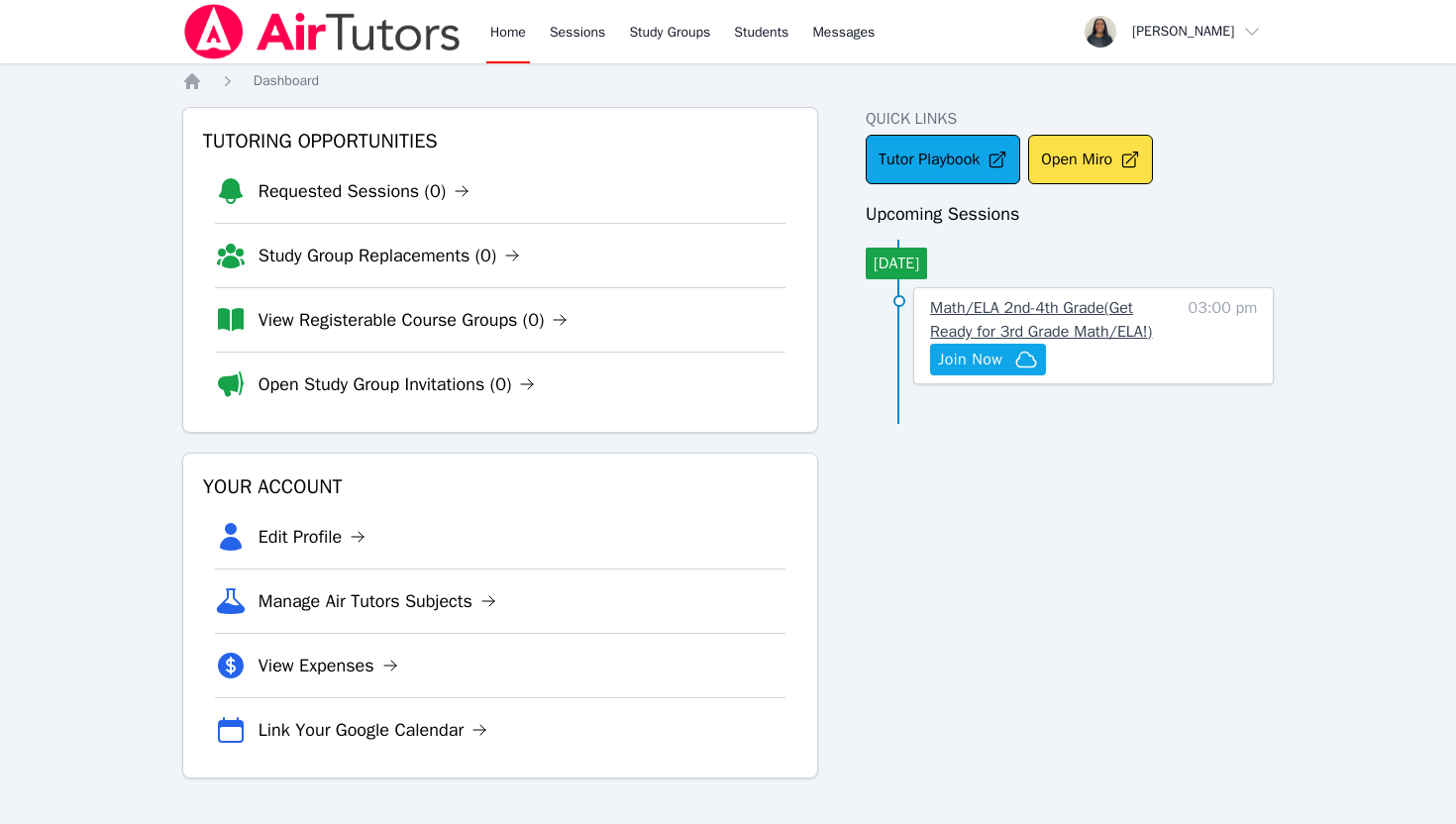 click on "Math/ELA 2nd-4th Grade  ( Get Ready for 3rd Grade Math/ELA! )" at bounding box center (1053, 320) 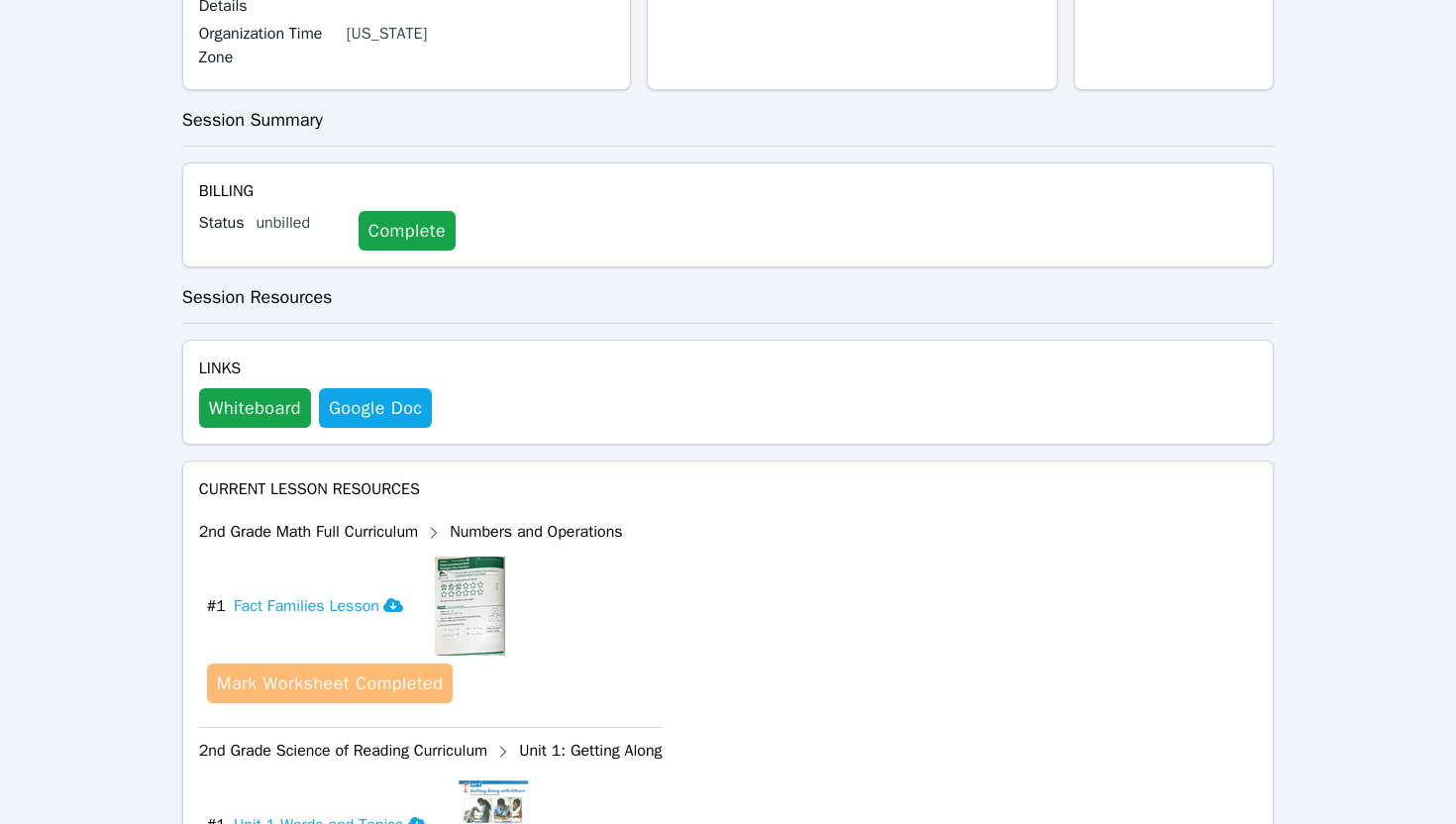 scroll, scrollTop: 808, scrollLeft: 0, axis: vertical 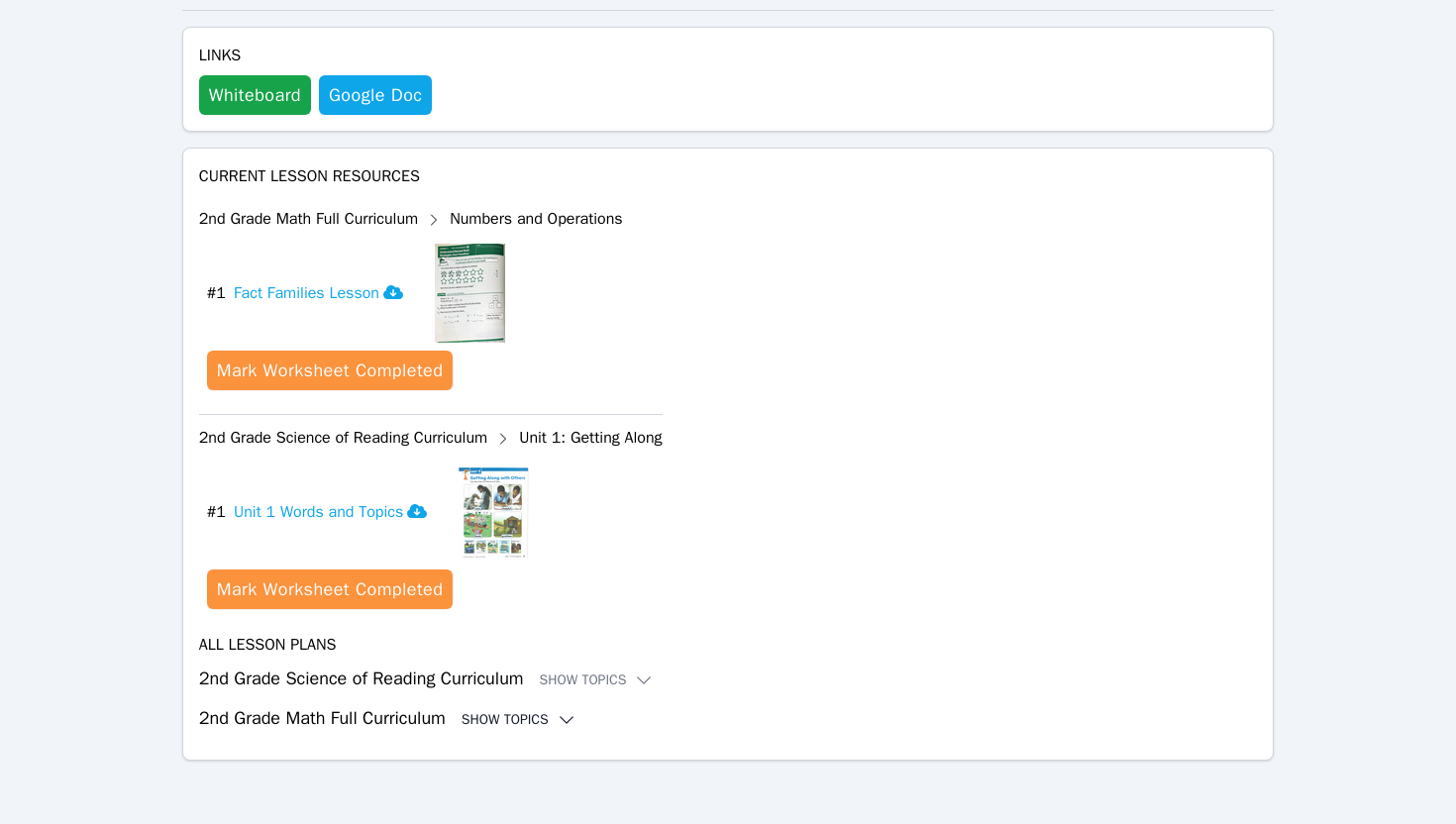 click 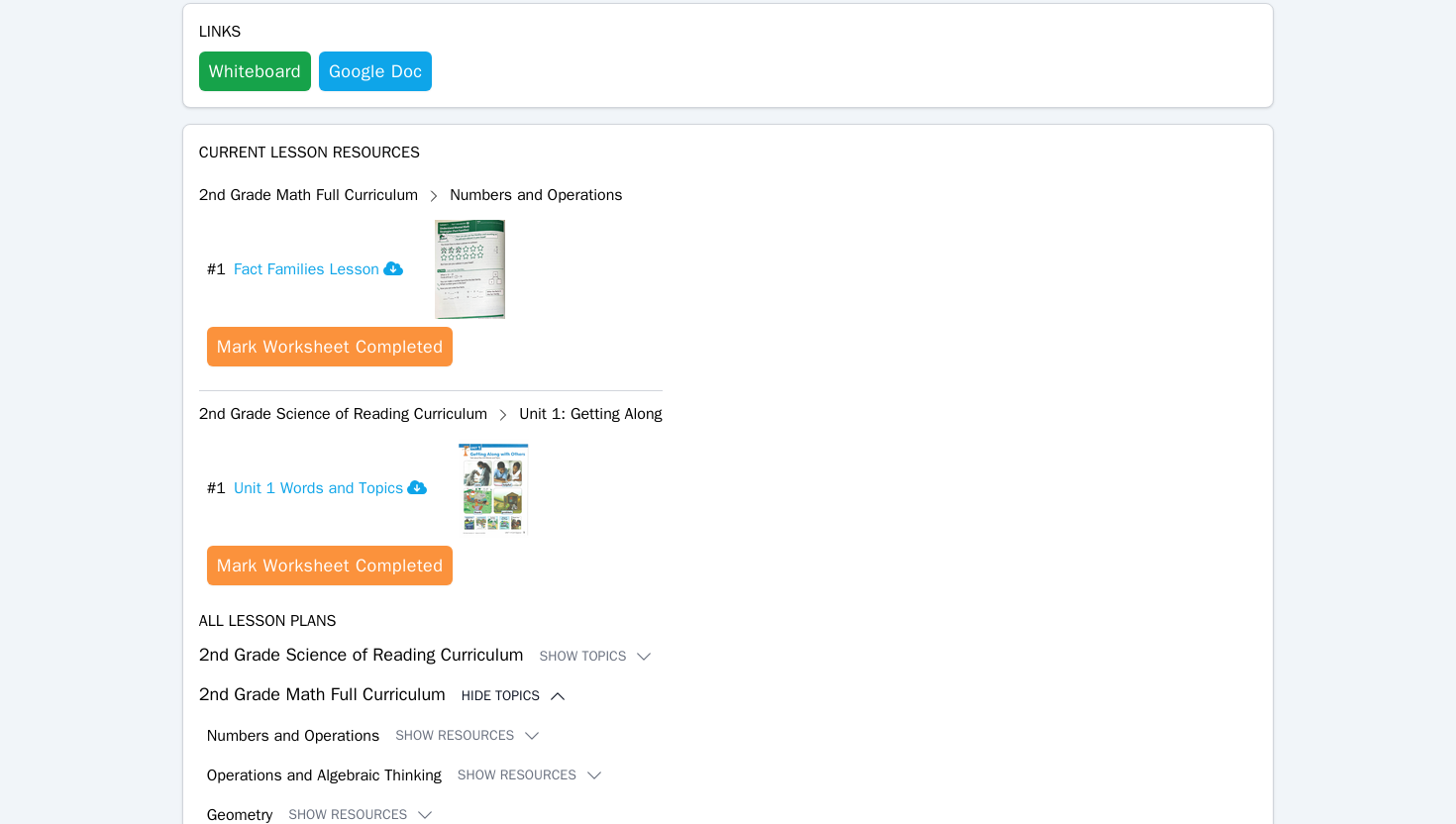 scroll, scrollTop: 1010, scrollLeft: 0, axis: vertical 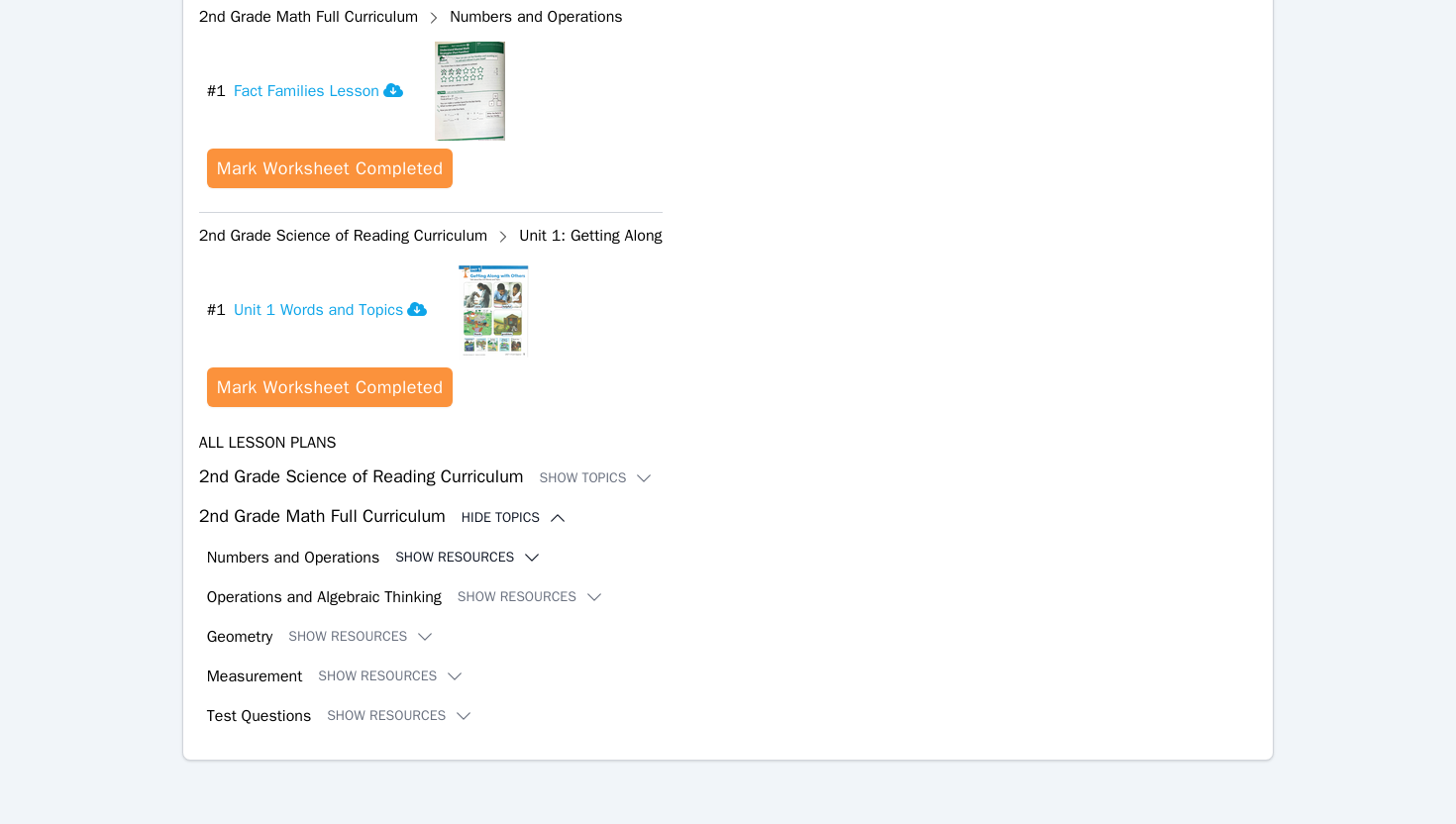 click 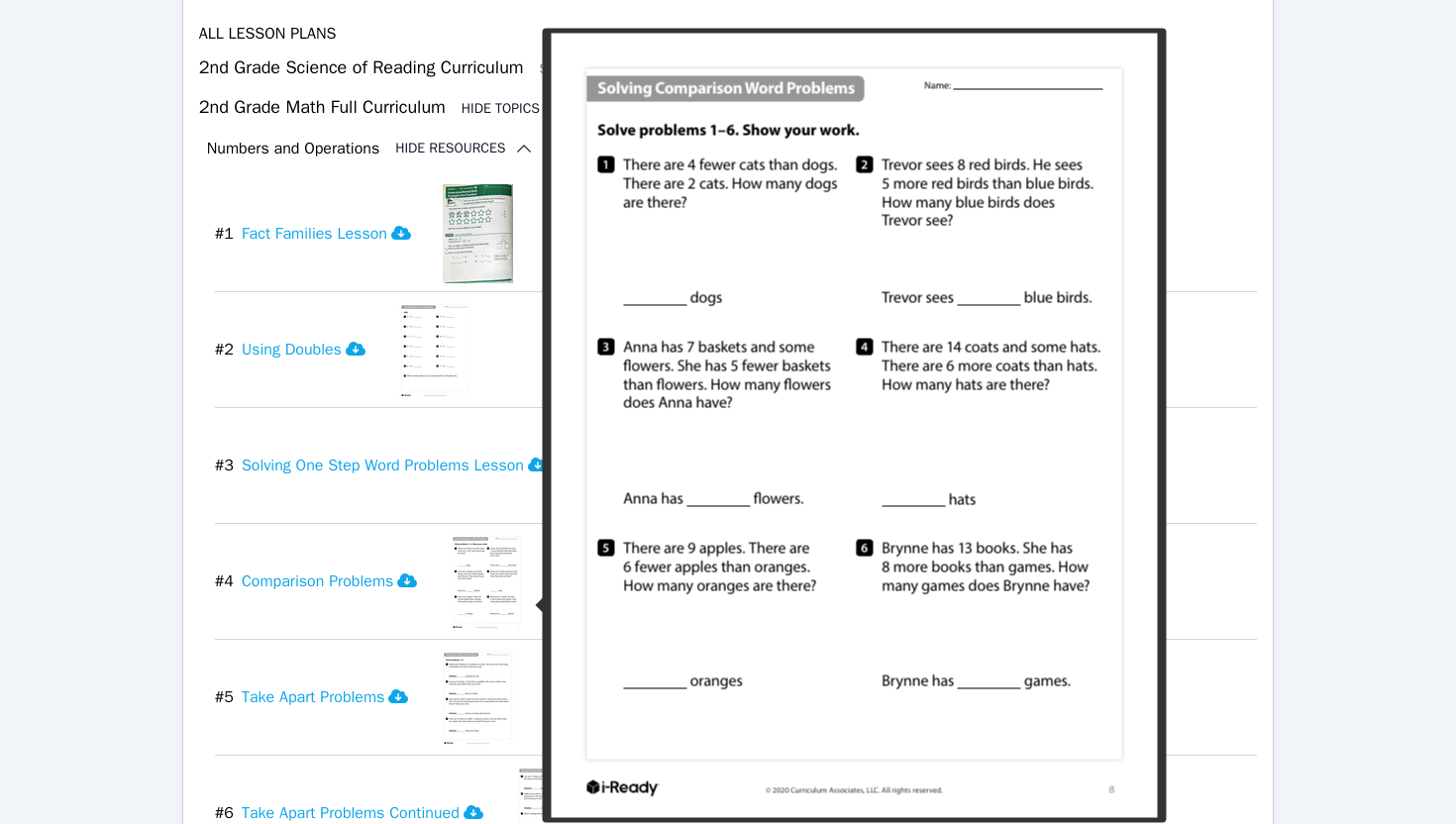 scroll, scrollTop: 1393, scrollLeft: 0, axis: vertical 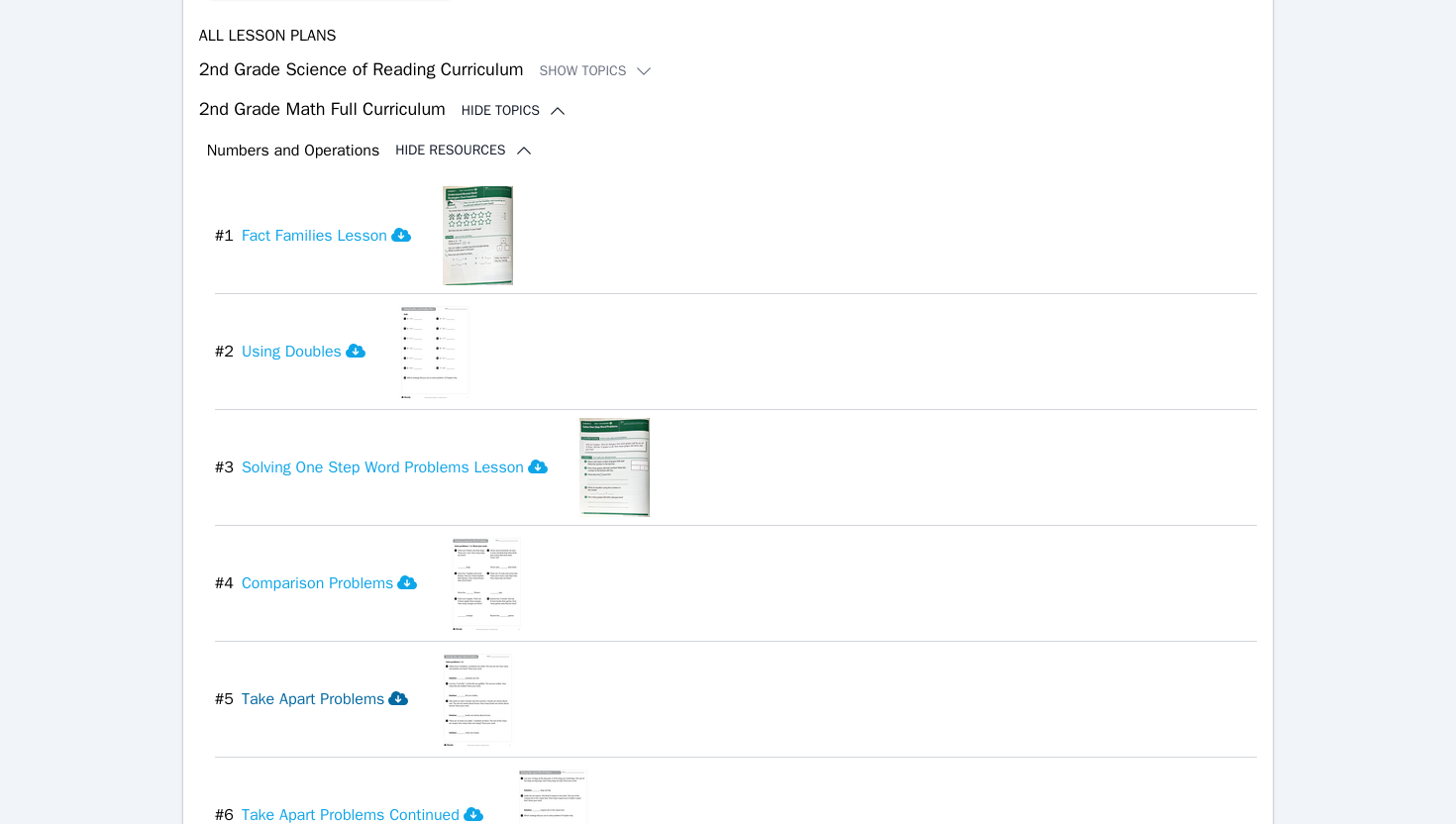 click on "Take Apart Problems" at bounding box center (325, 699) 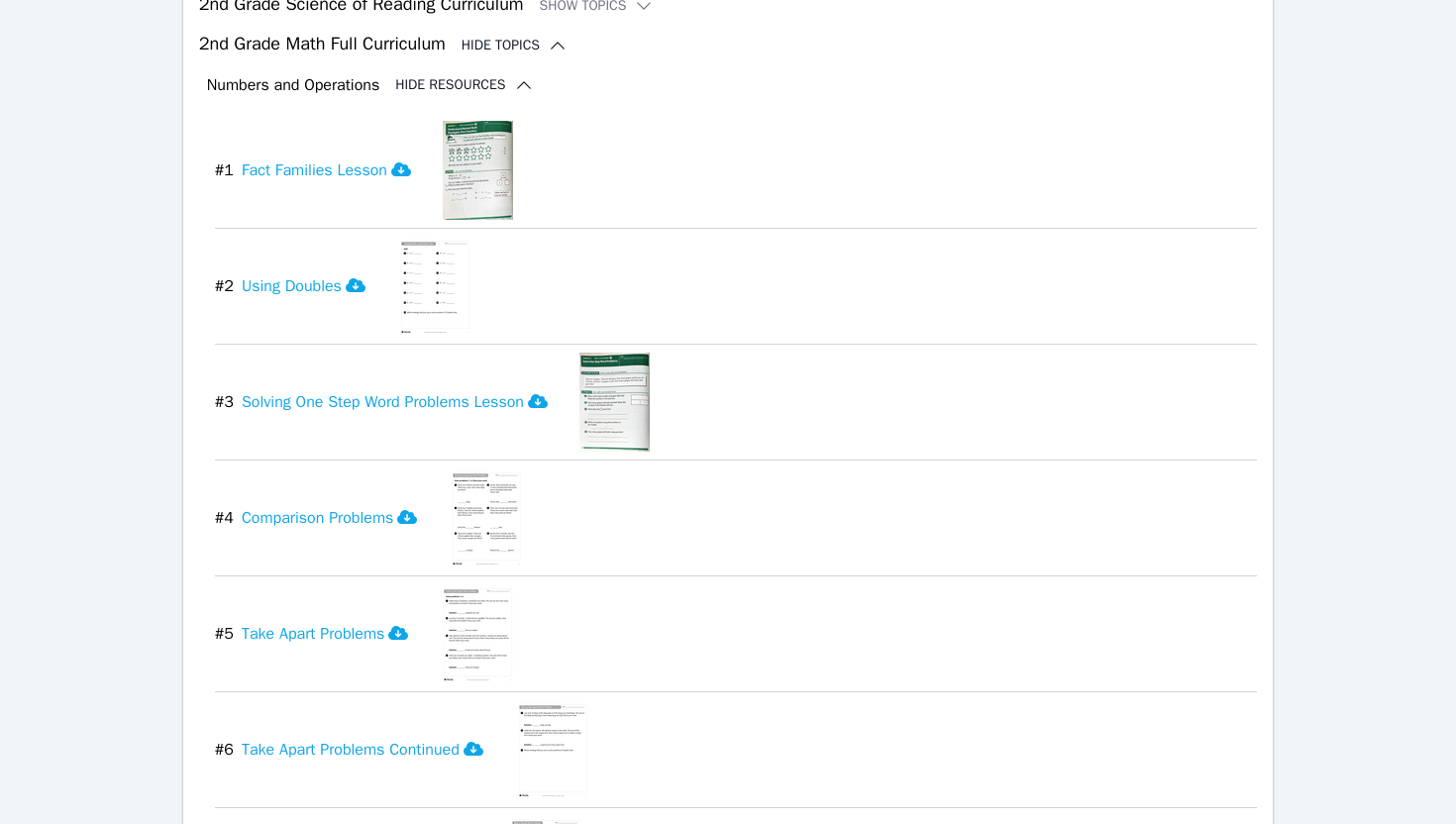 scroll, scrollTop: 1625, scrollLeft: 0, axis: vertical 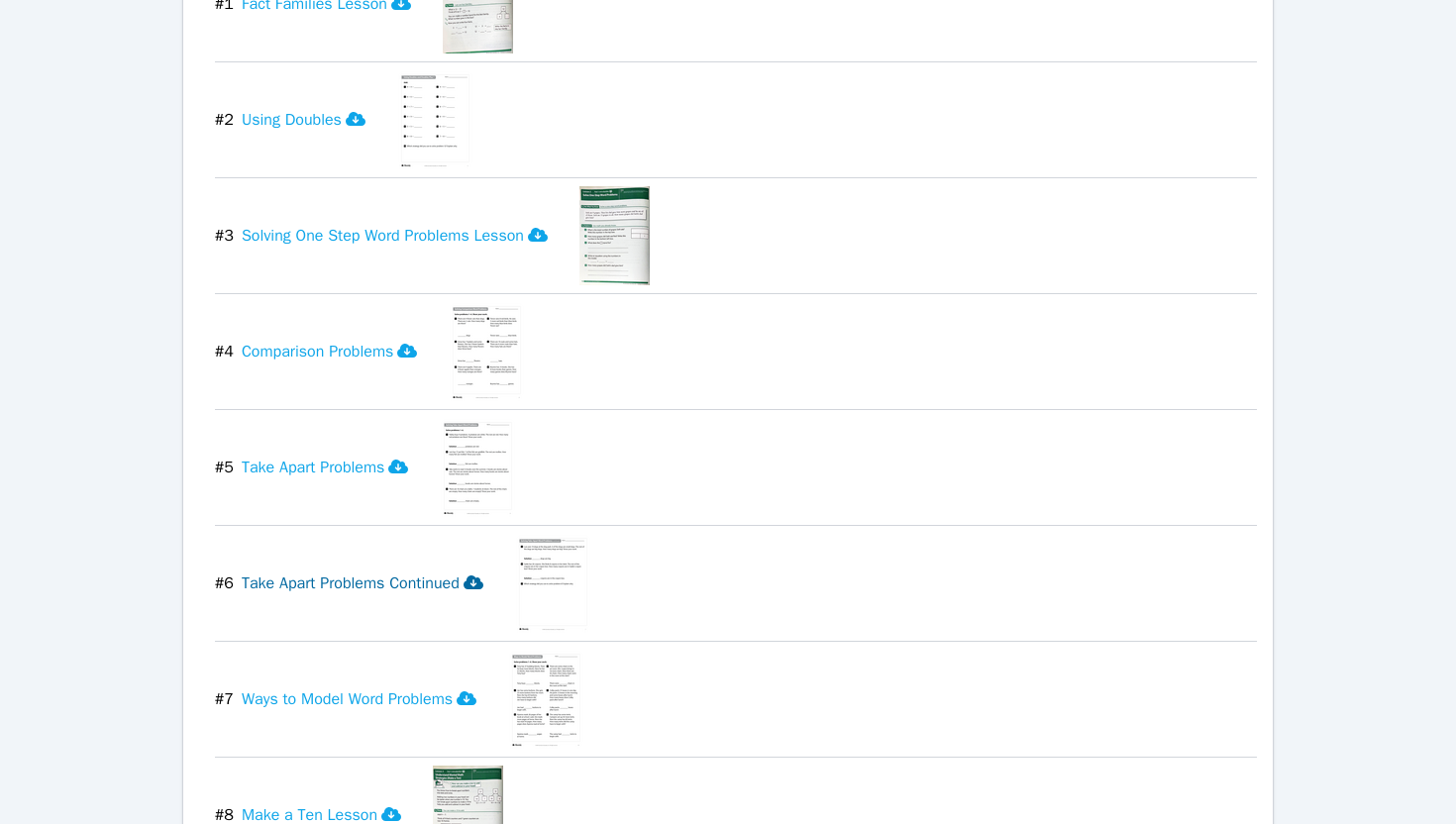 click on "Take Apart Problems Continued" at bounding box center (363, 583) 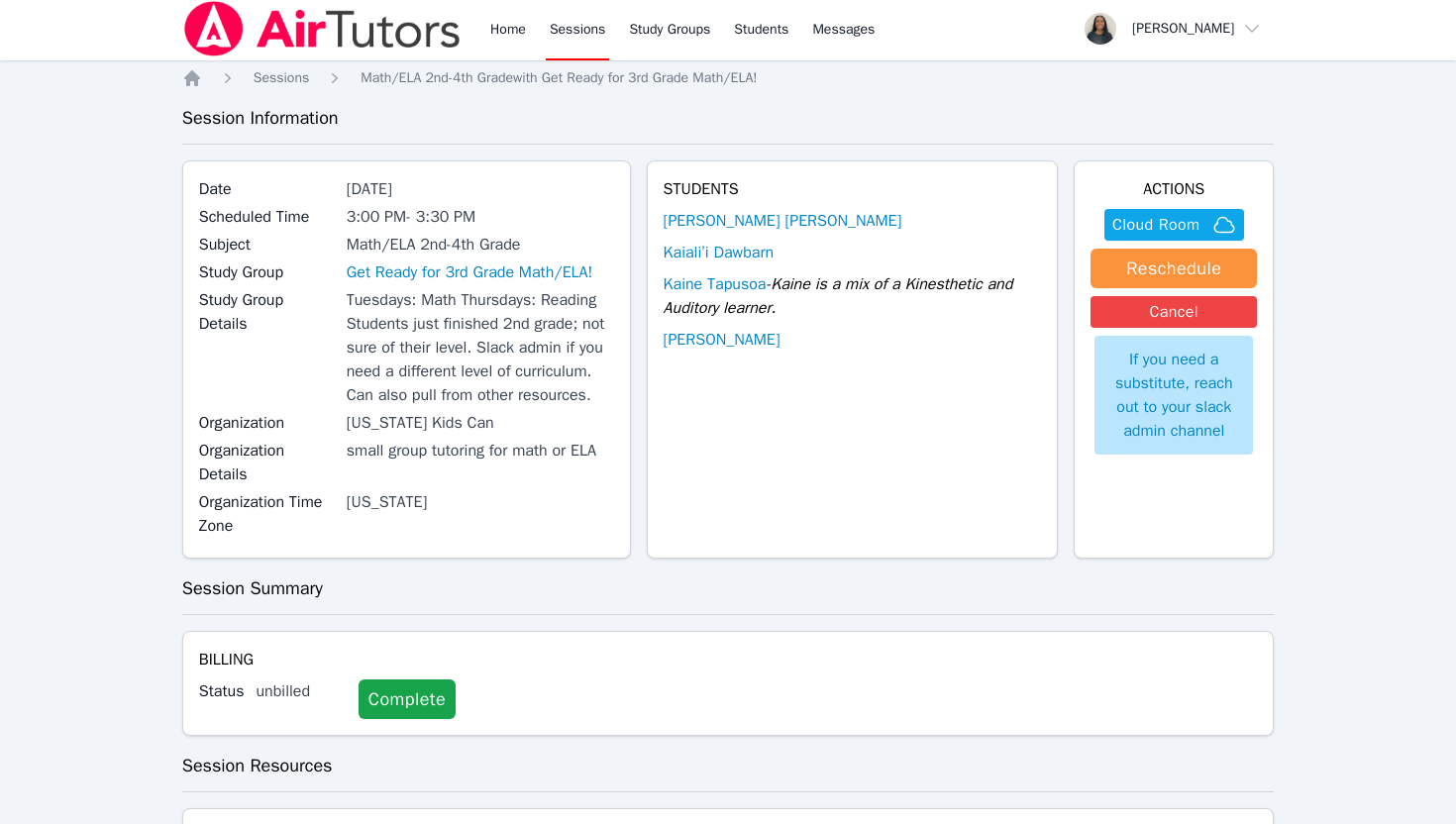 scroll, scrollTop: 0, scrollLeft: 0, axis: both 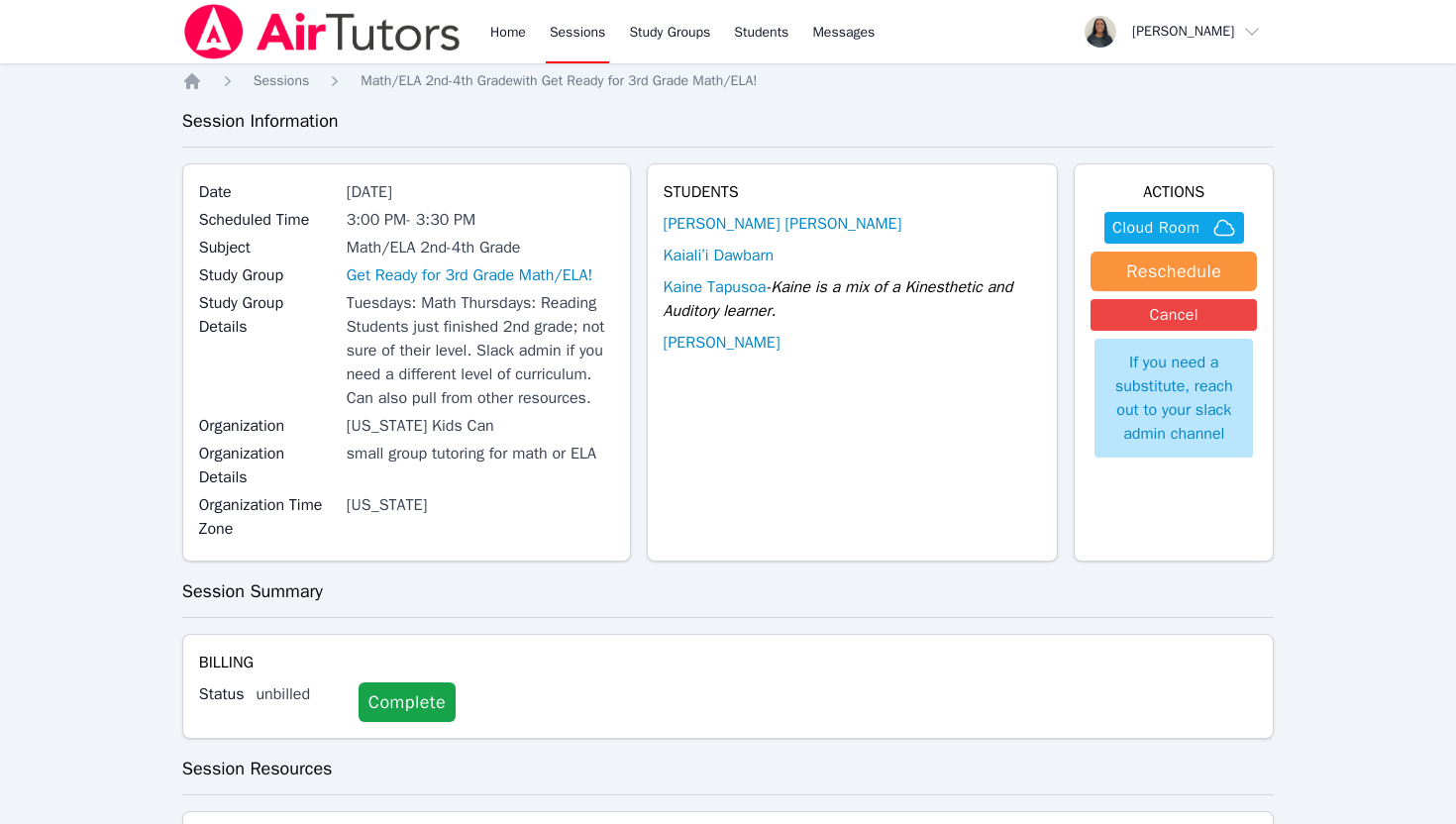 click 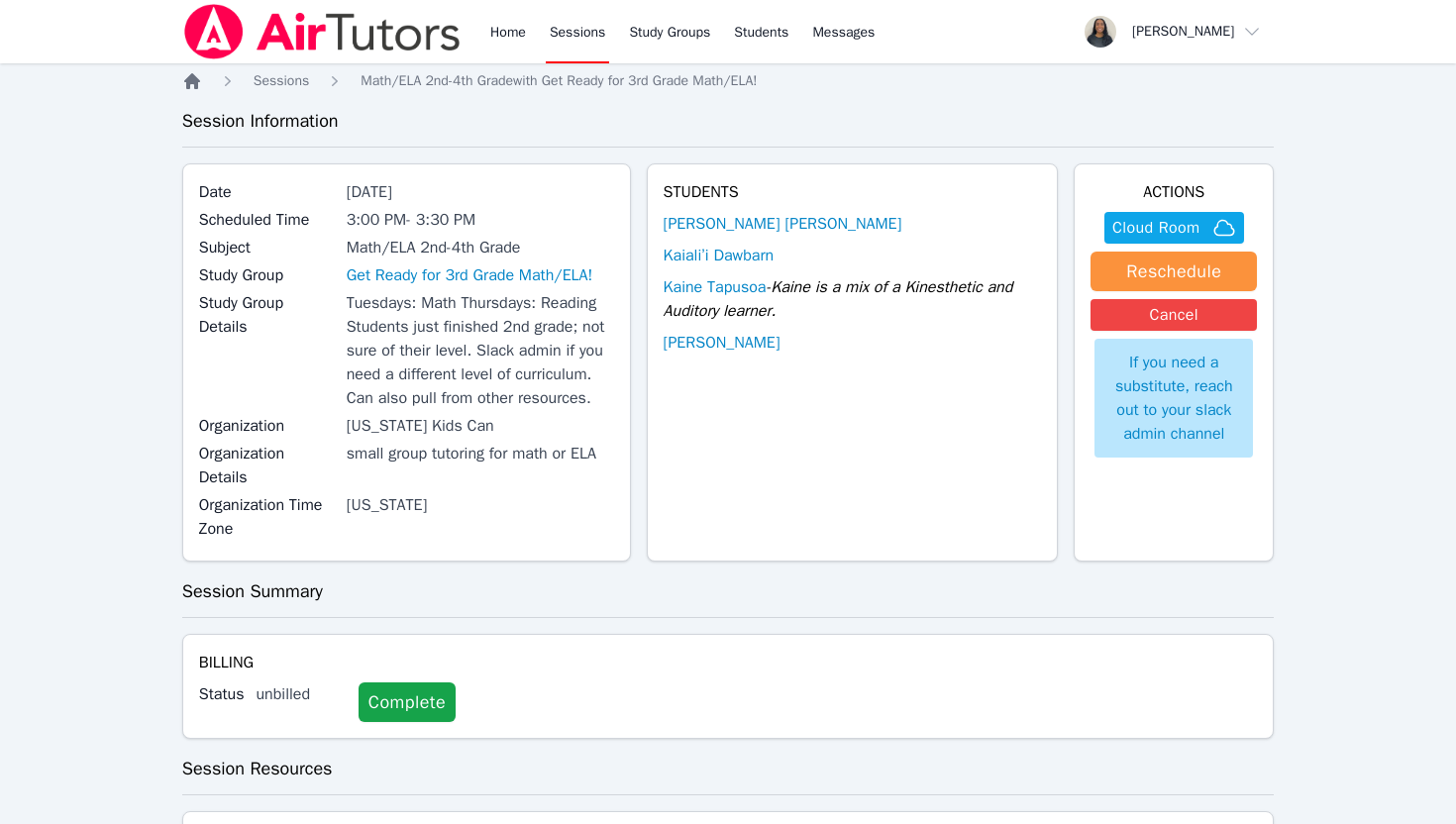 click 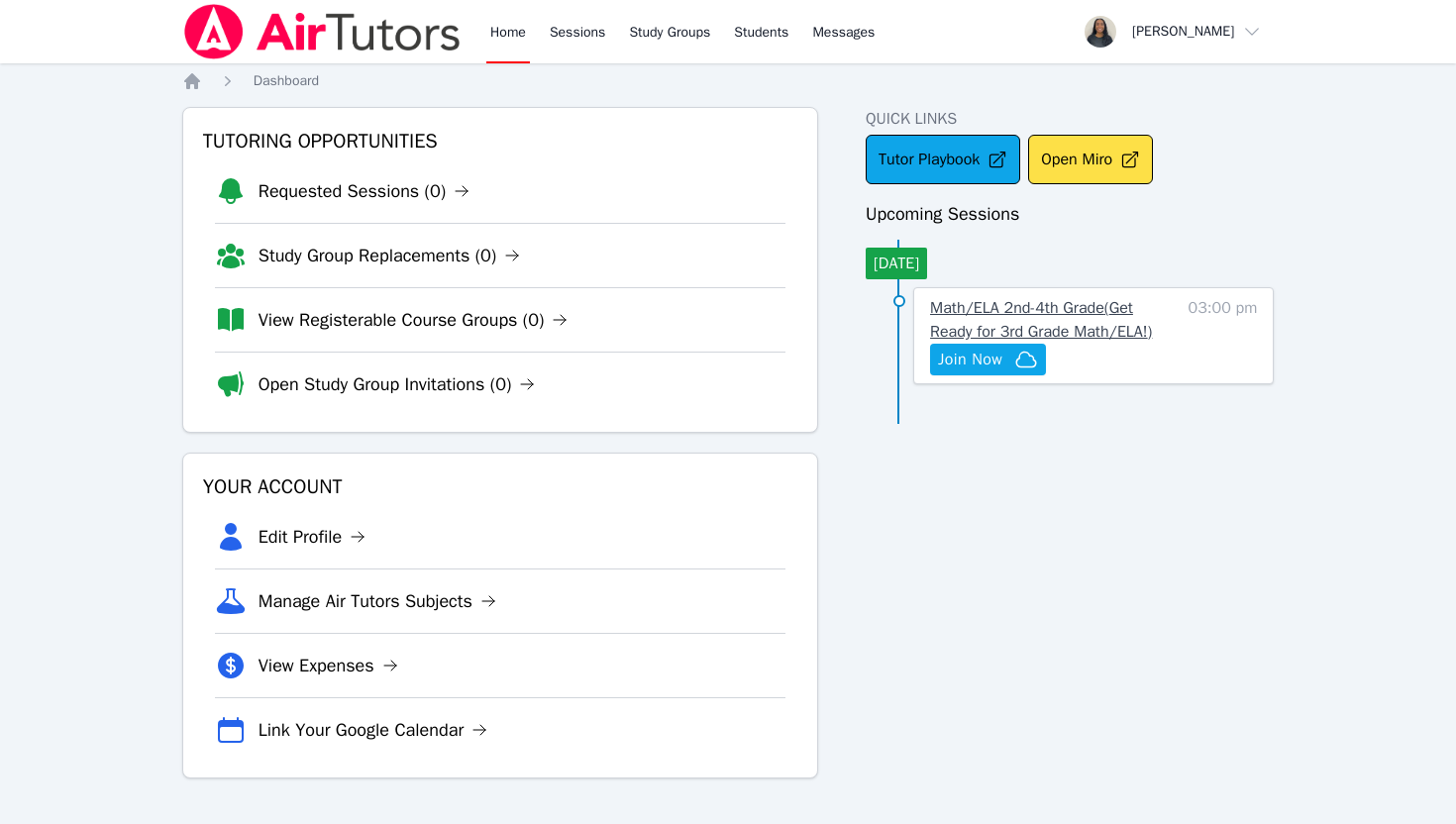 click on "Math/ELA 2nd-4th Grade  ( Get Ready for 3rd Grade Math/ELA! )" at bounding box center (1041, 320) 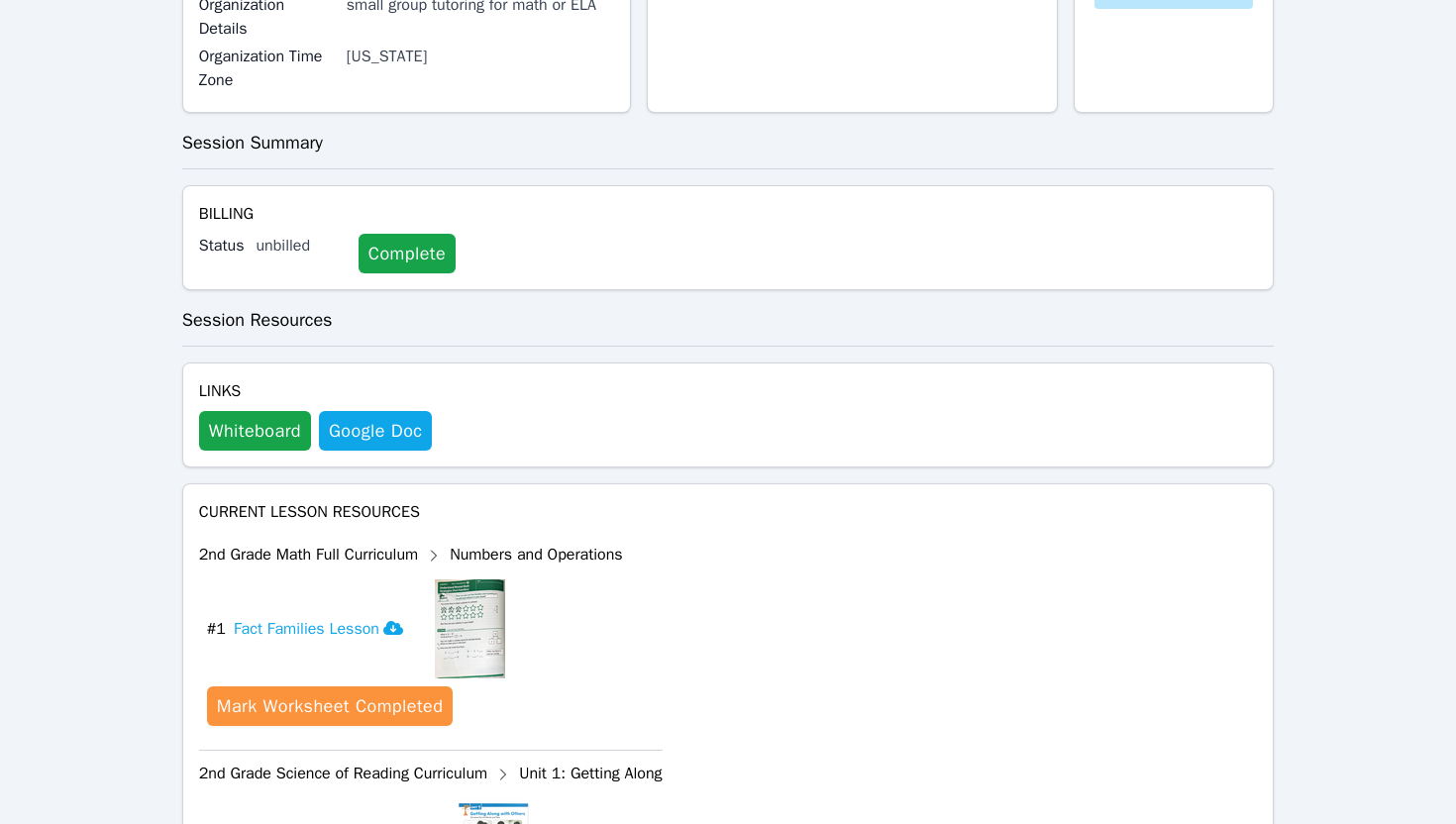 scroll, scrollTop: 455, scrollLeft: 0, axis: vertical 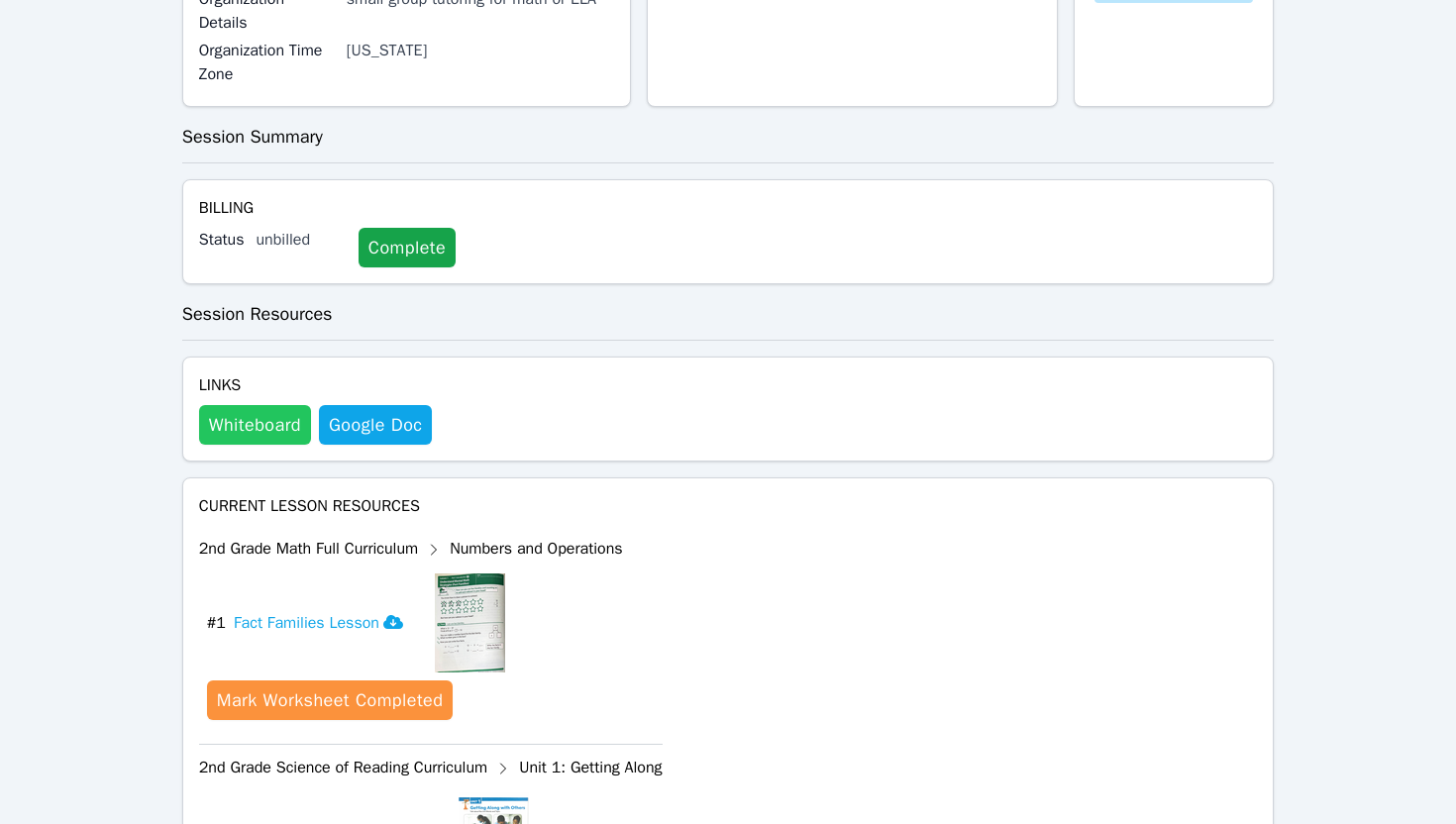 click on "Whiteboard" at bounding box center [255, 425] 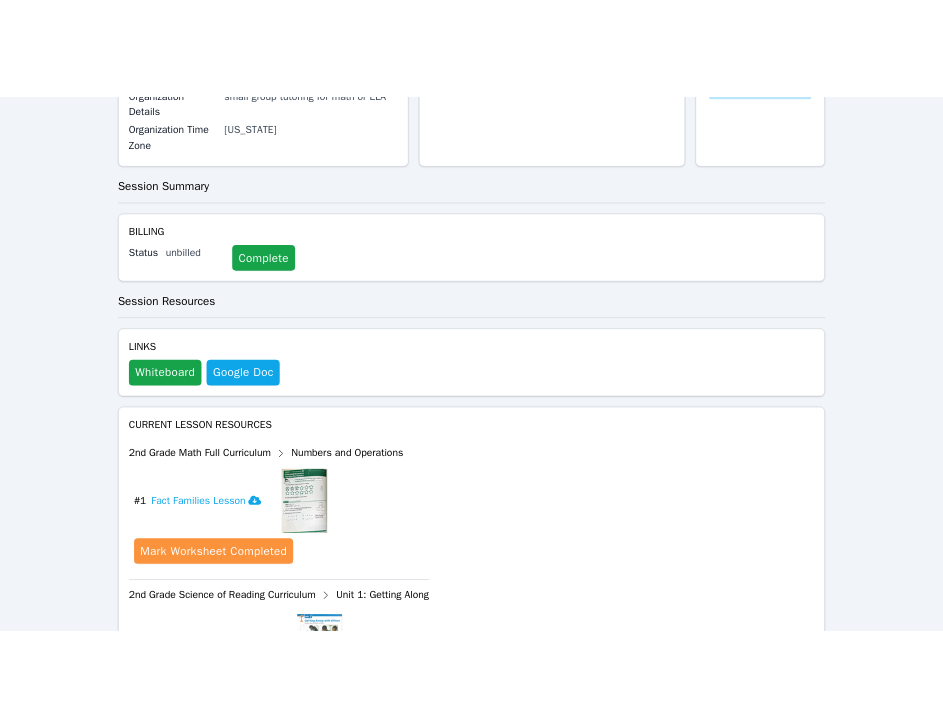 scroll, scrollTop: 0, scrollLeft: 0, axis: both 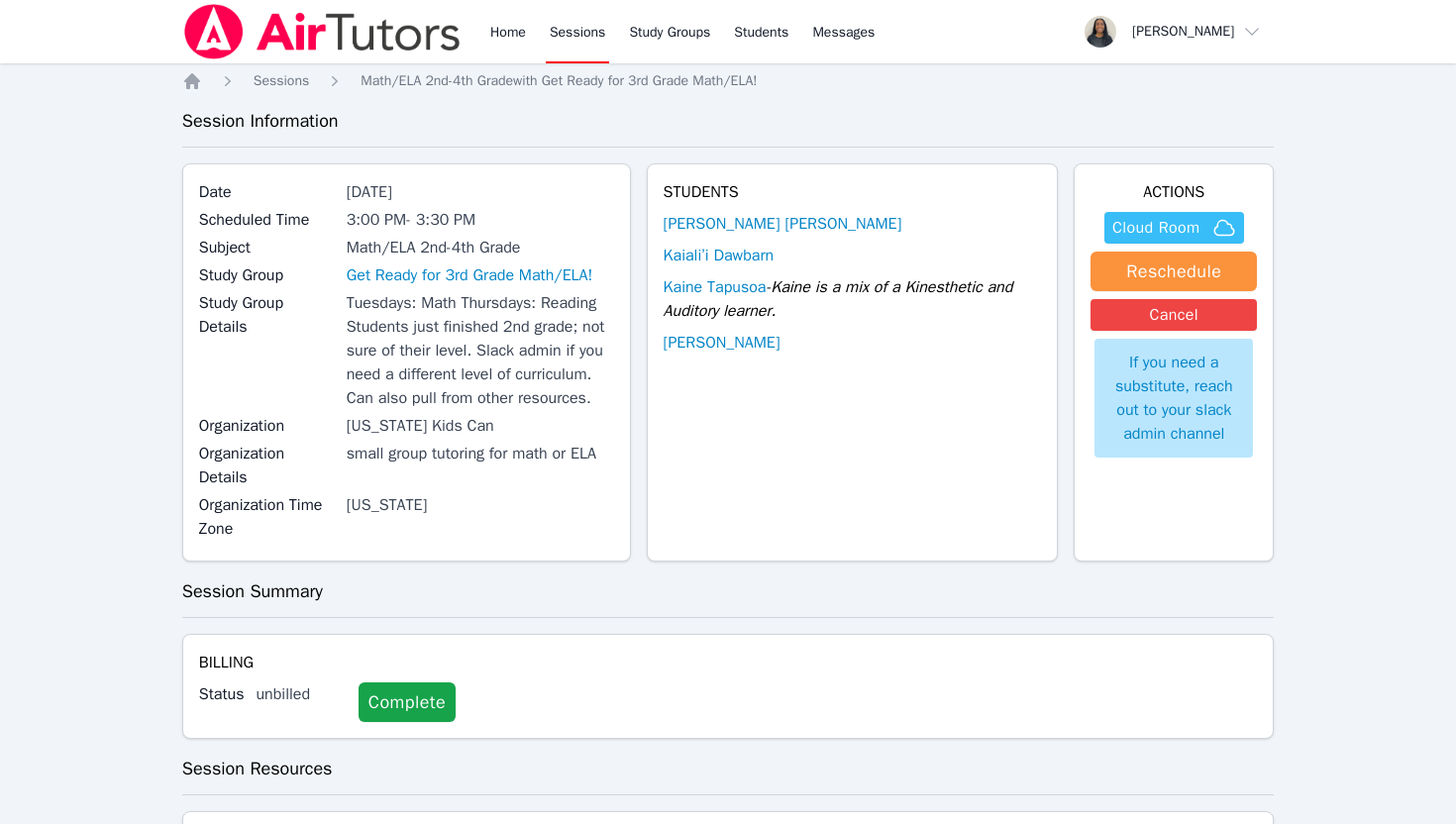 click on "Cloud Room" at bounding box center (1156, 228) 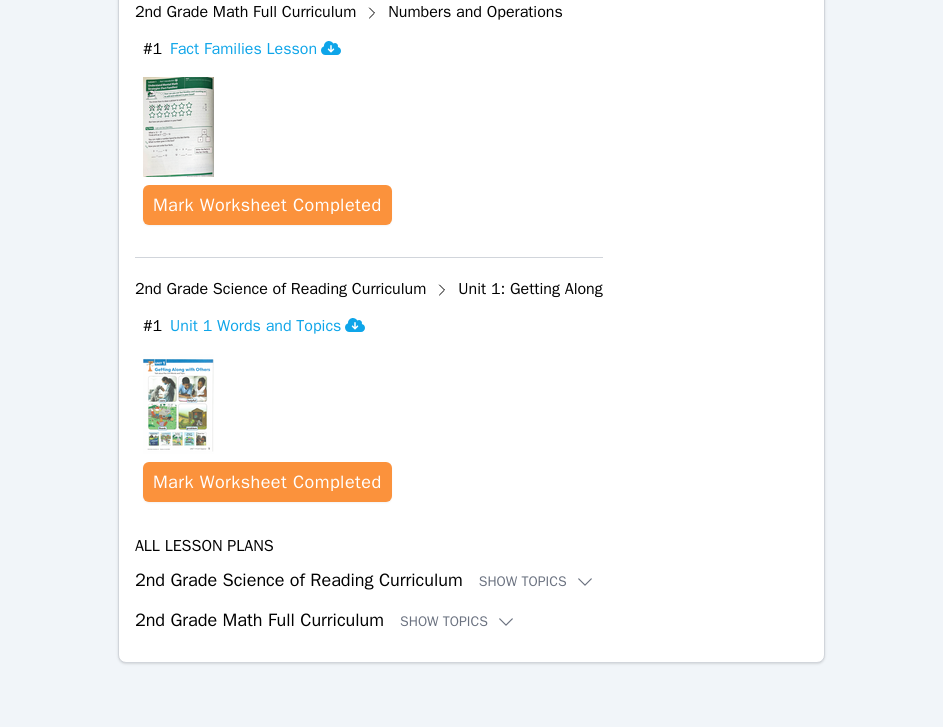 scroll, scrollTop: 1545, scrollLeft: 0, axis: vertical 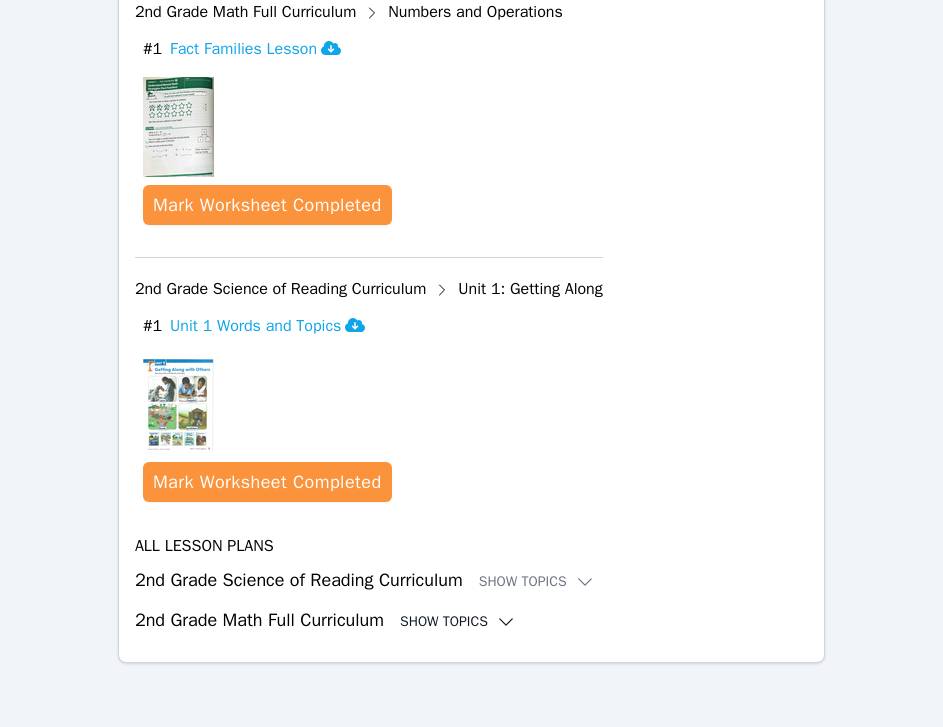 click 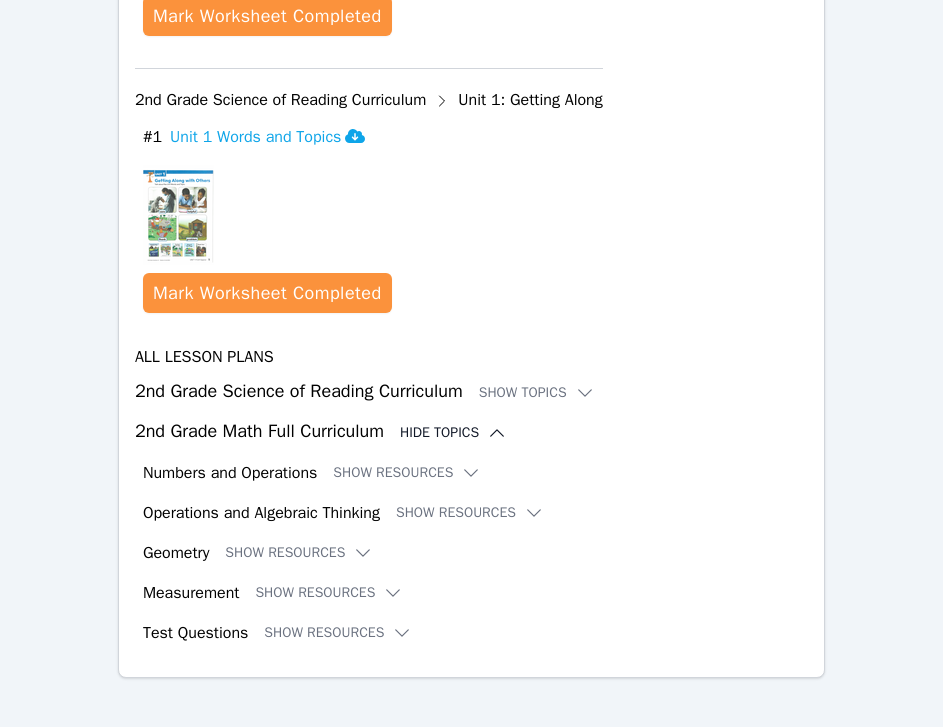 scroll, scrollTop: 1749, scrollLeft: 0, axis: vertical 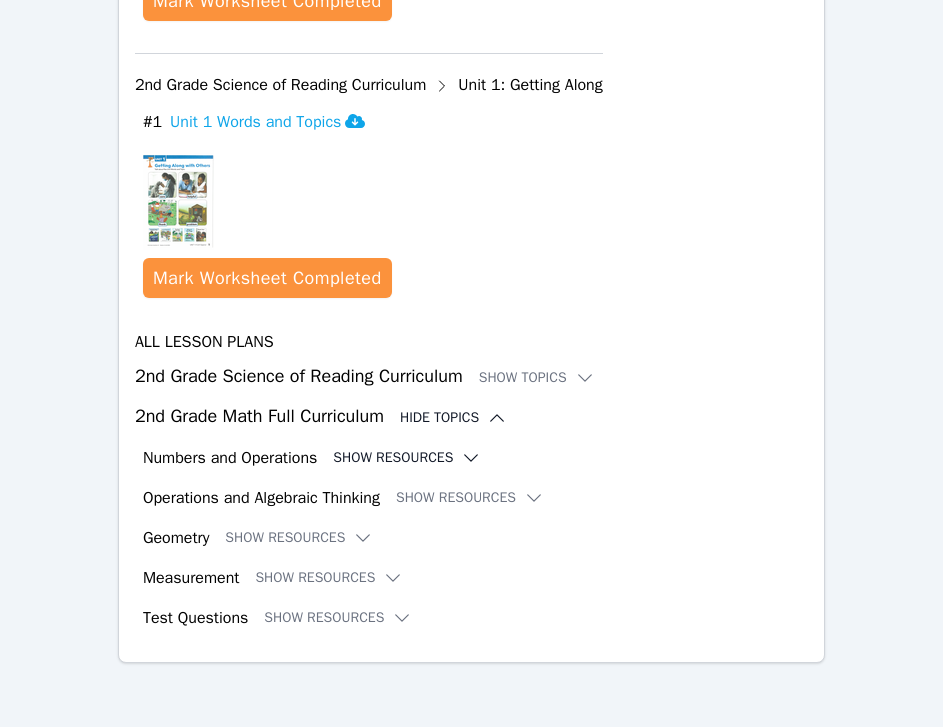 click 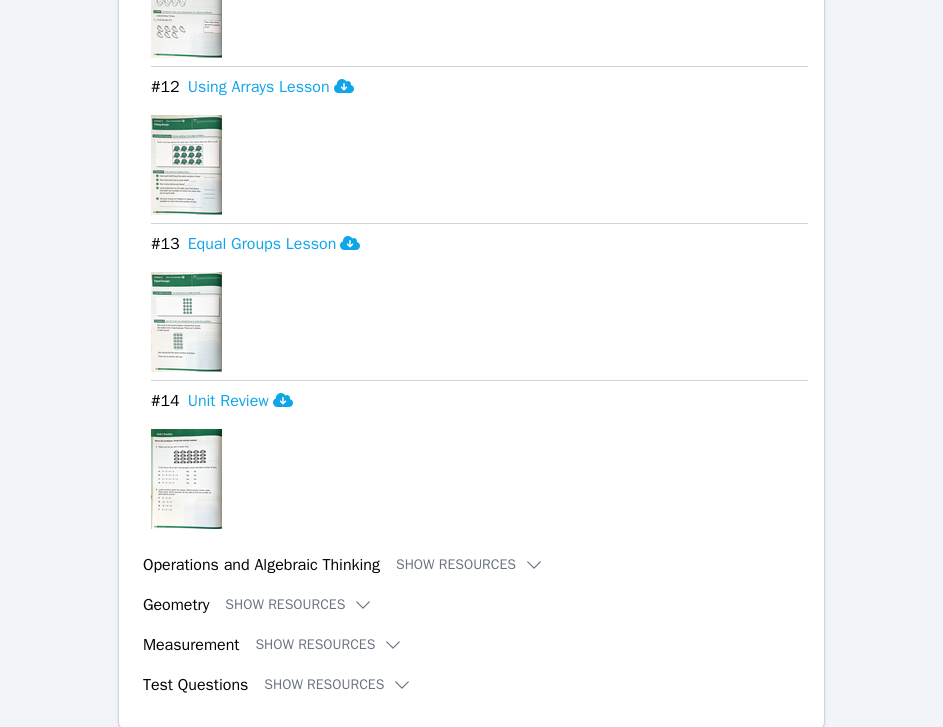 scroll, scrollTop: 3962, scrollLeft: 0, axis: vertical 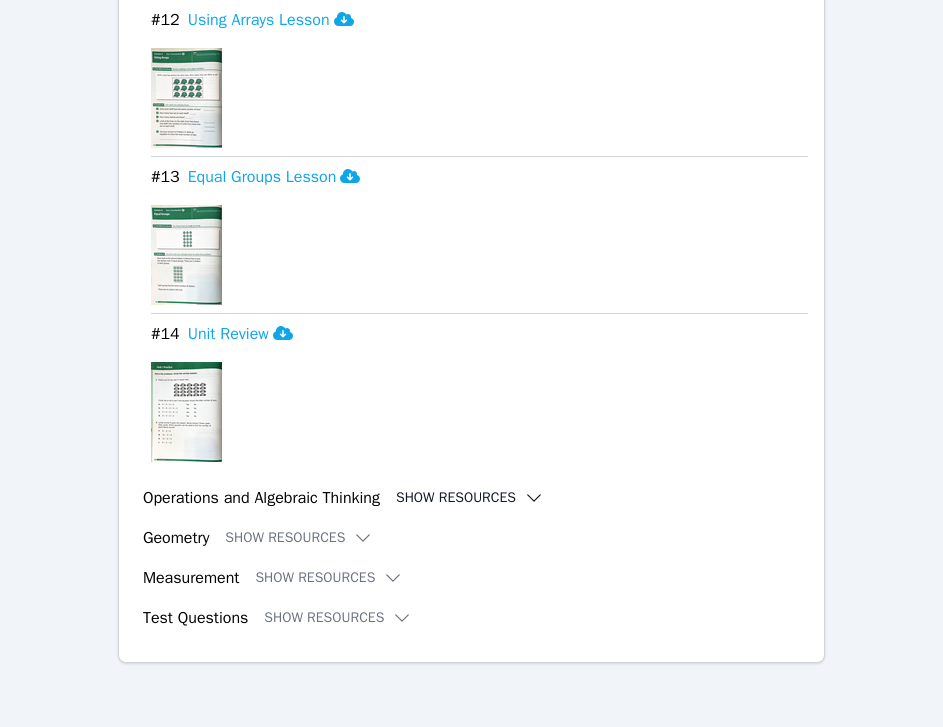 click 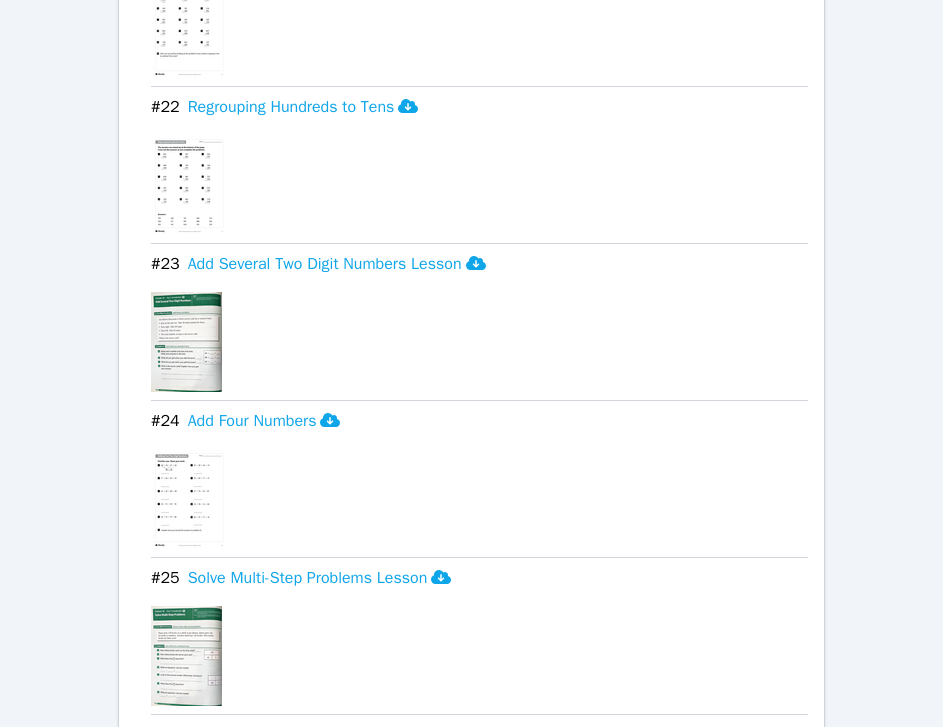scroll, scrollTop: 8013, scrollLeft: 0, axis: vertical 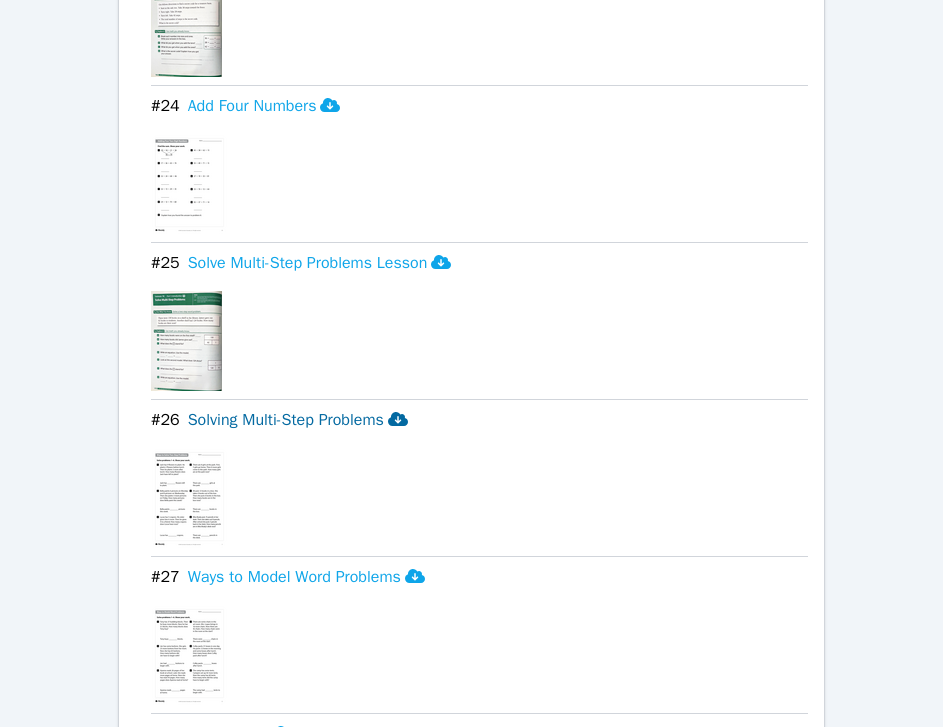click on "Solving Multi-Step Problems" at bounding box center [298, 420] 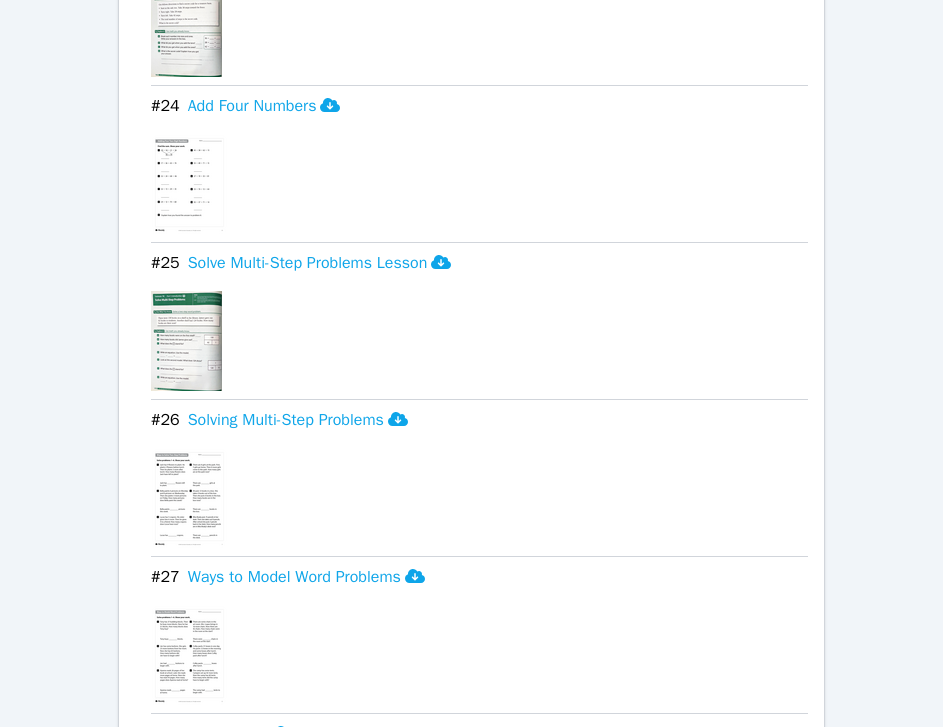scroll, scrollTop: 7837, scrollLeft: 0, axis: vertical 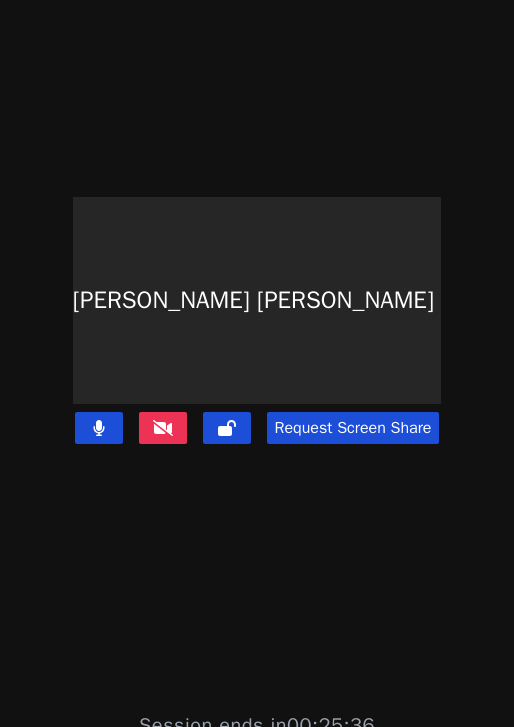 click on "[PERSON_NAME] [PERSON_NAME]   Request Screen Share" at bounding box center [257, 340] 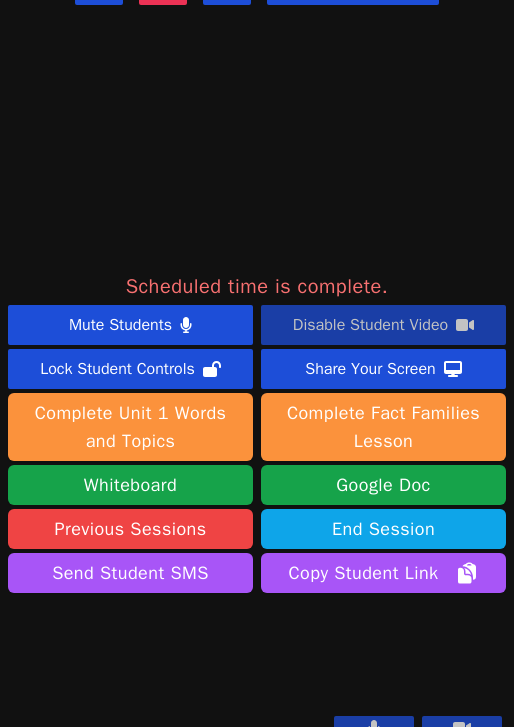 scroll, scrollTop: 620, scrollLeft: 0, axis: vertical 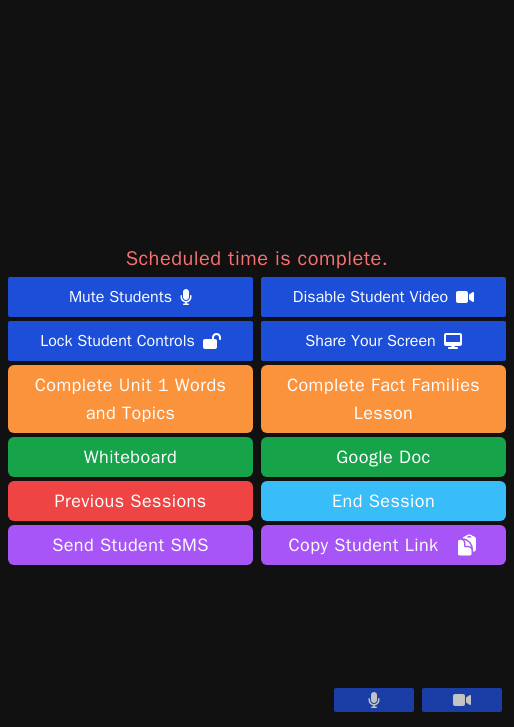 click on "End Session" at bounding box center (383, 501) 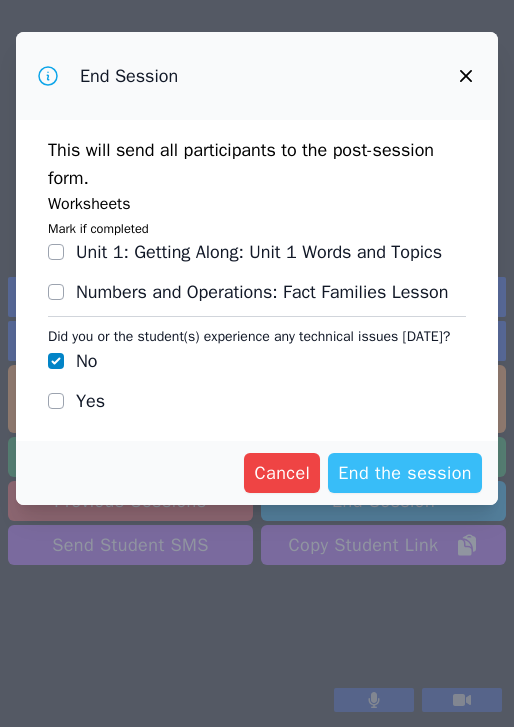 click on "End the session" at bounding box center (405, 473) 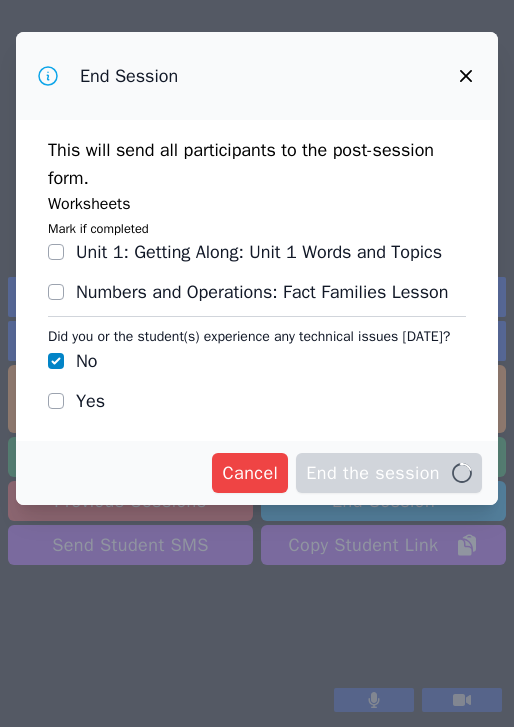 click on "This will send all participants to the post-session form. Worksheets Mark if completed Unit 1: Getting Along :   Unit 1 Words and Topics Numbers and Operations :   Fact Families Lesson Did you or the student(s) experience any technical issues today? No Yes Cancel End the session Loading..." at bounding box center [257, 312] 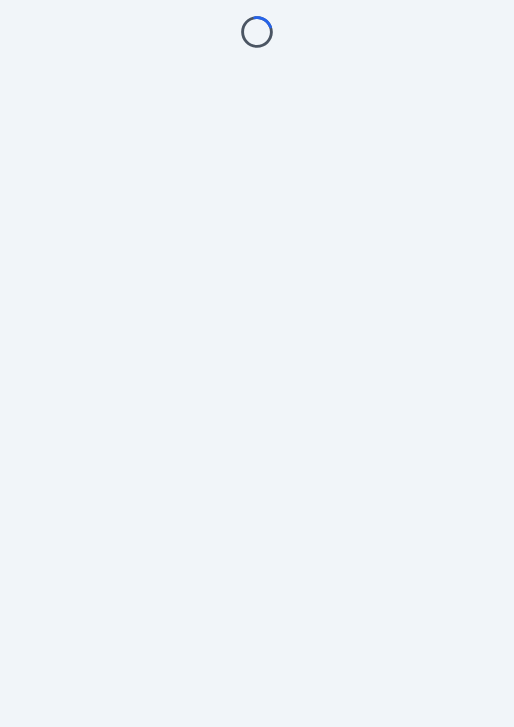 scroll, scrollTop: 0, scrollLeft: 0, axis: both 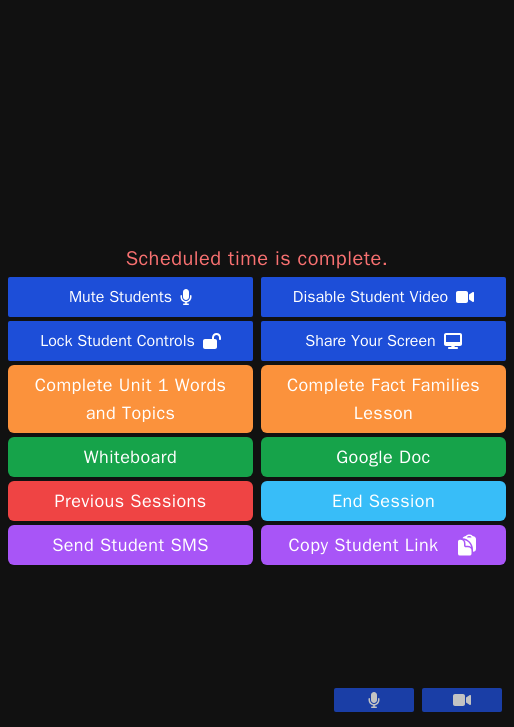 click on "End Session" at bounding box center [383, 501] 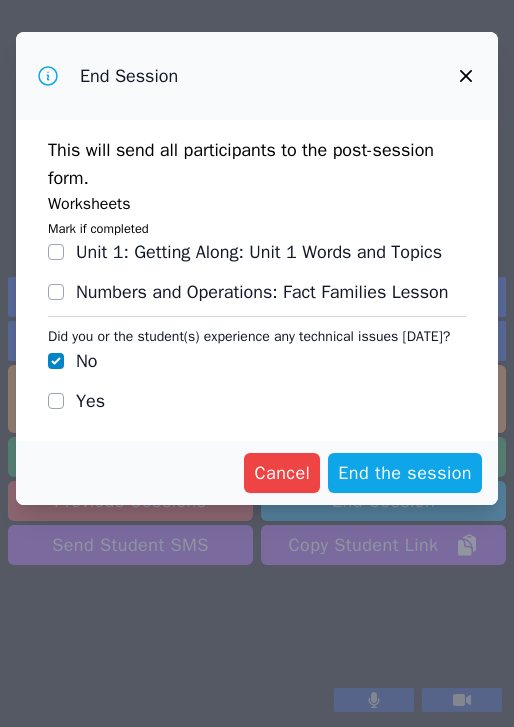 click on "Yes" at bounding box center (90, 401) 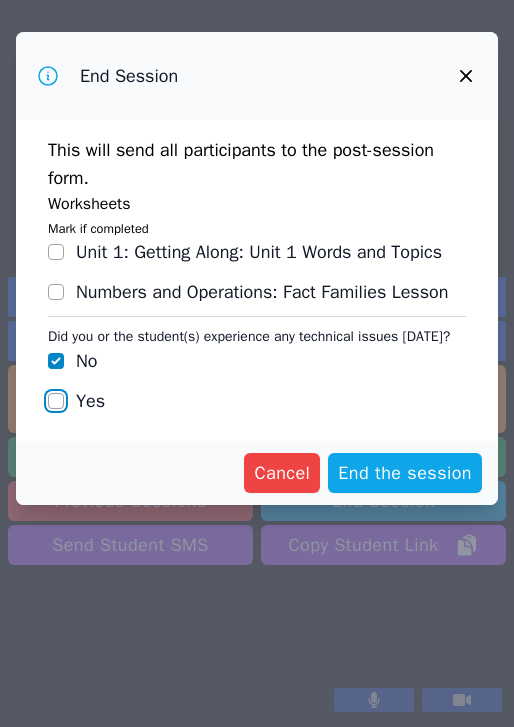 click on "Yes" at bounding box center (56, 401) 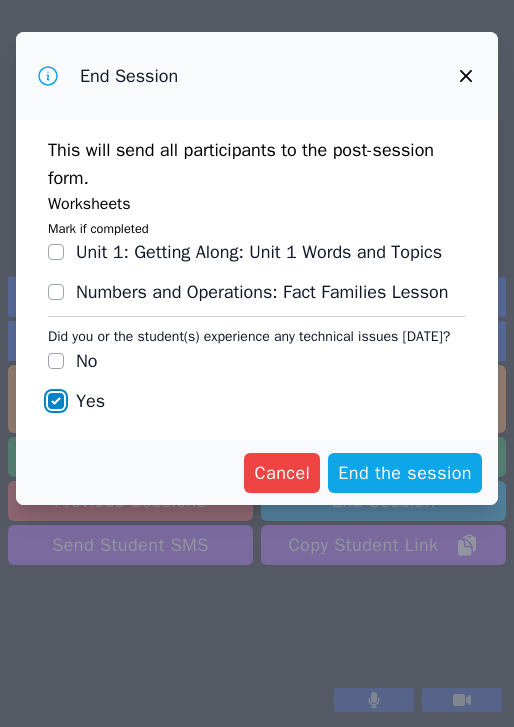 checkbox on "true" 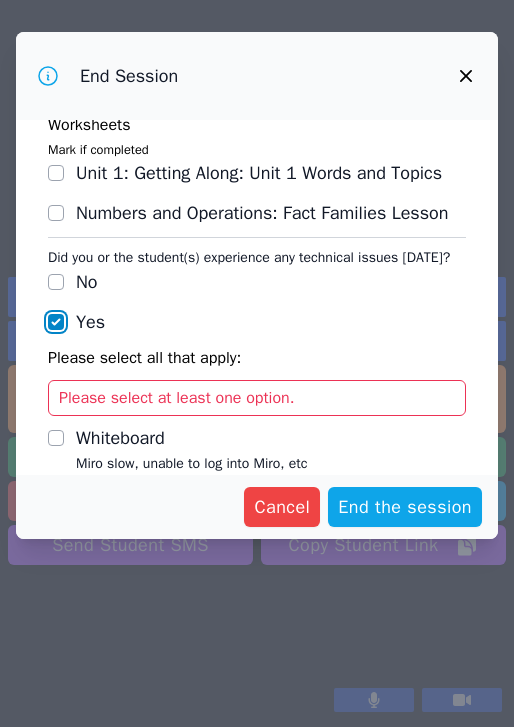 scroll, scrollTop: 294, scrollLeft: 0, axis: vertical 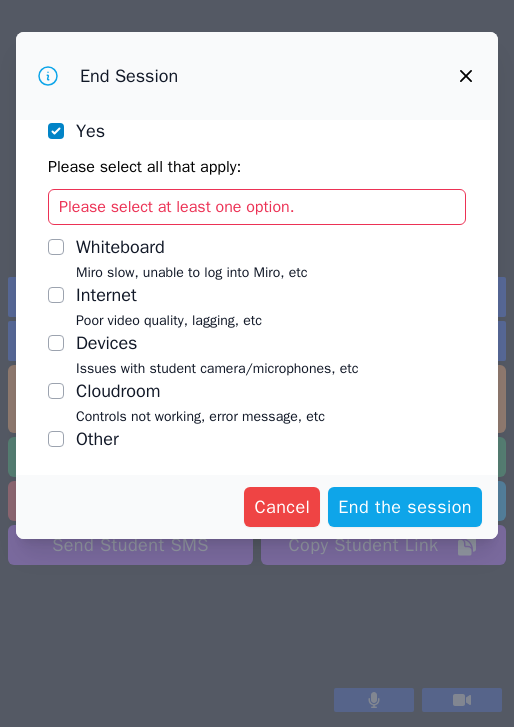 click on "This will send all participants to the post-session form. Worksheets Mark if completed Unit 1: Getting Along :   Unit 1 Words and Topics Numbers and Operations :   Fact Families Lesson Did you or the student(s) experience any technical issues [DATE]? No Yes Please select all that apply: Please select at least one option. Whiteboard Miro slow, unable to log into Miro, etc Internet Poor video quality, lagging, etc Devices Issues with student camera/microphones, etc Cloudroom Controls not working, error message, etc Other" at bounding box center [257, 297] 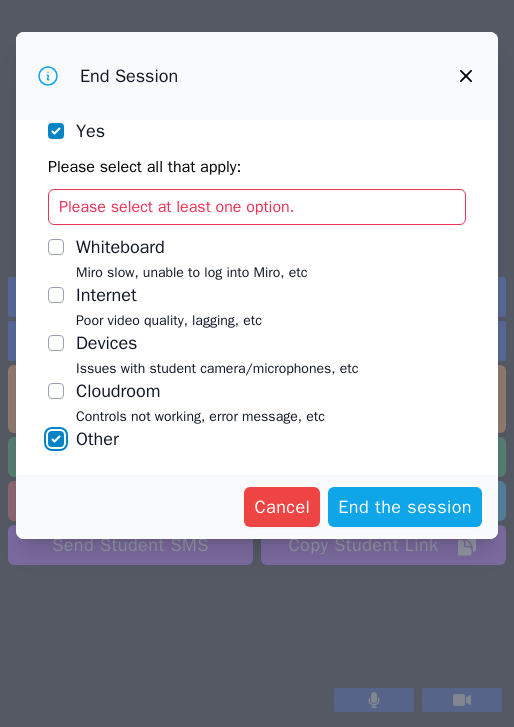 checkbox on "true" 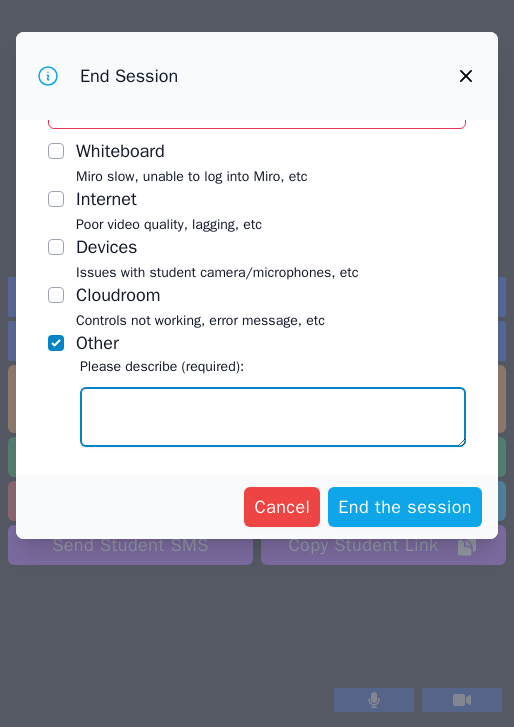 click on "Other" at bounding box center [273, 417] 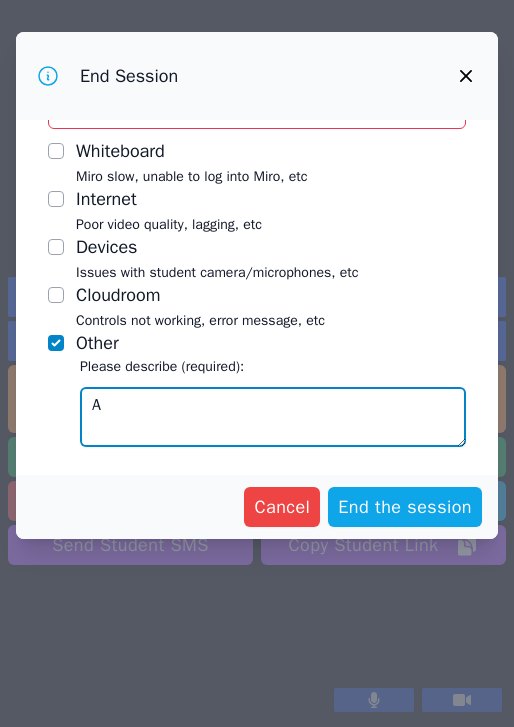 scroll, scrollTop: 342, scrollLeft: 0, axis: vertical 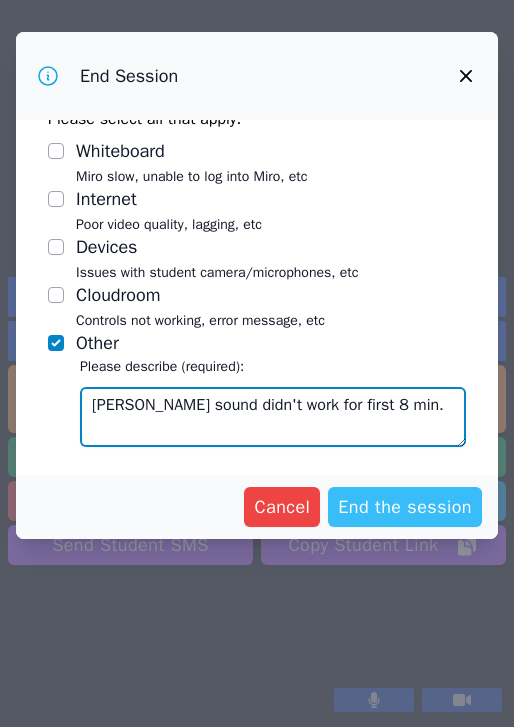 type on "[PERSON_NAME] sound didn't work for first 8 min." 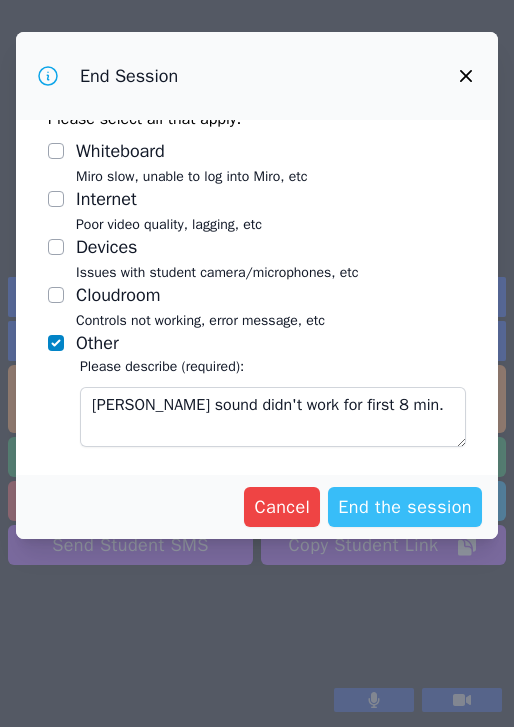 click on "End the session" at bounding box center [405, 507] 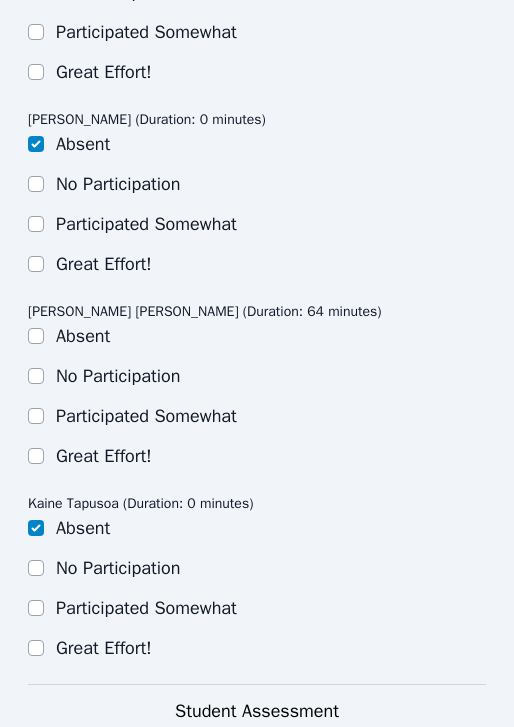 scroll, scrollTop: 805, scrollLeft: 0, axis: vertical 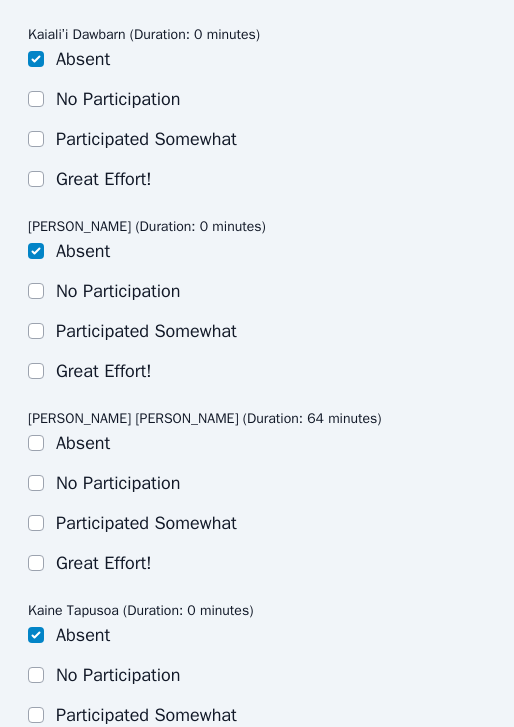 click on "Great Effort!" at bounding box center (104, 563) 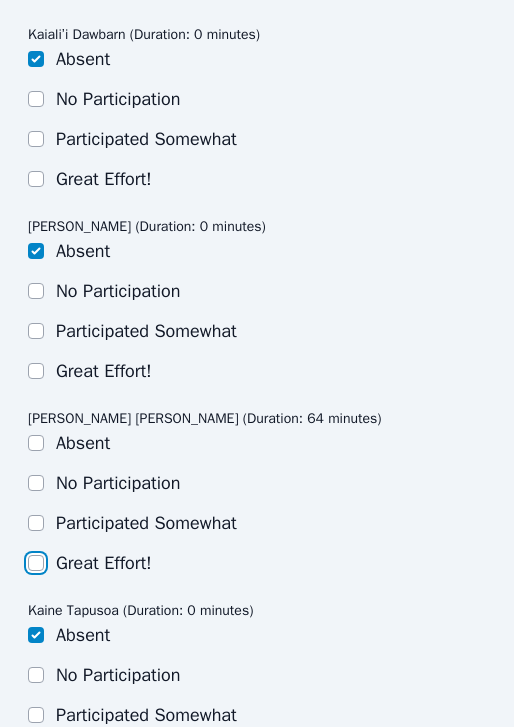 click on "Great Effort!" at bounding box center [36, 563] 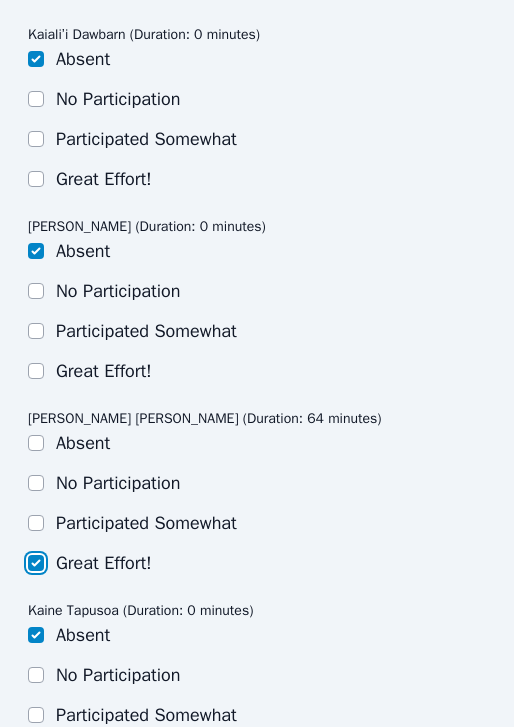 checkbox on "true" 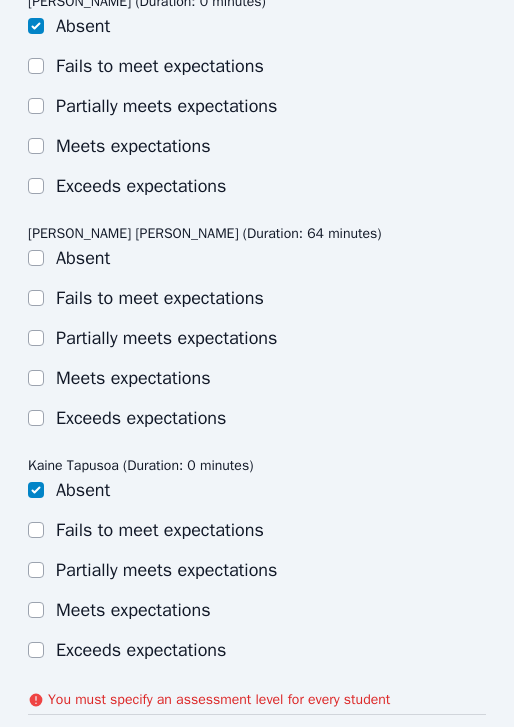 scroll, scrollTop: 2213, scrollLeft: 0, axis: vertical 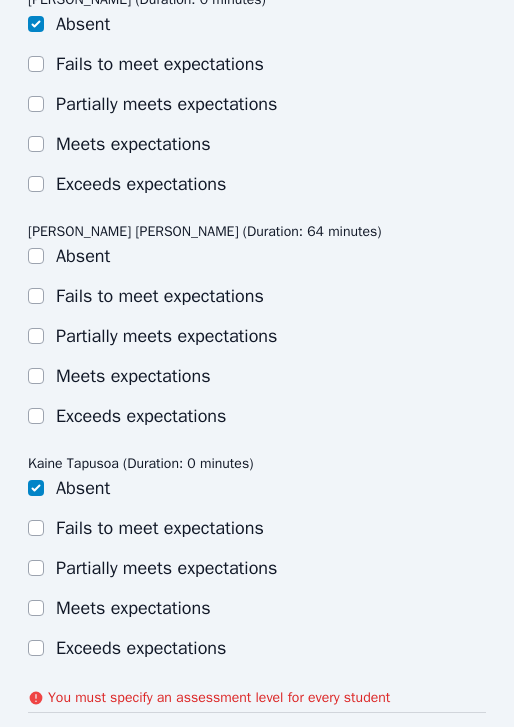 click on "Exceeds expectations" at bounding box center [141, 416] 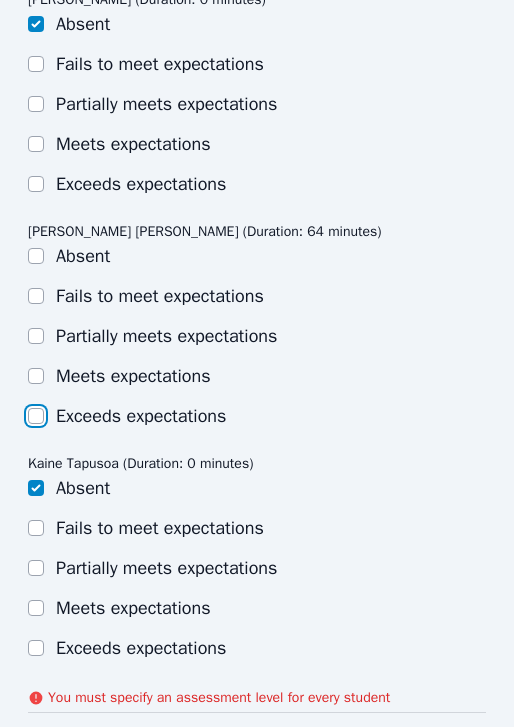 click on "Exceeds expectations" at bounding box center (36, 416) 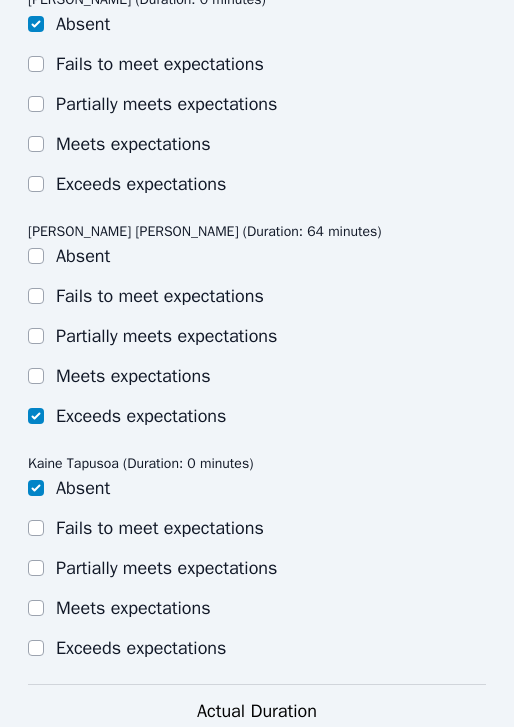 click on "Exceeds expectations" at bounding box center [141, 416] 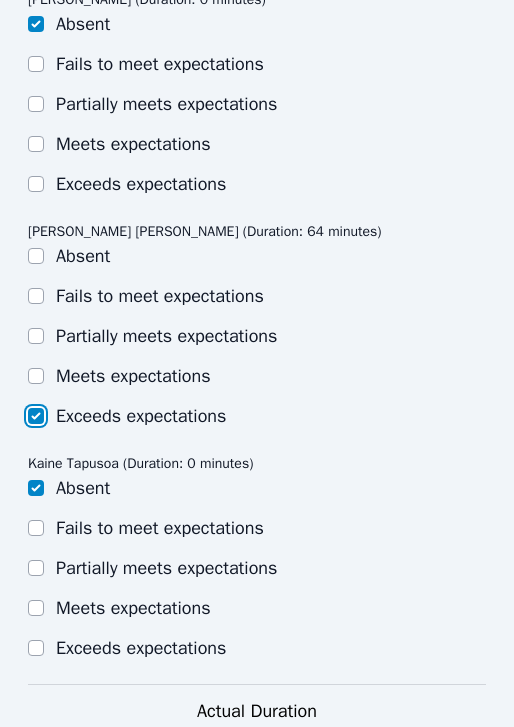 checkbox on "true" 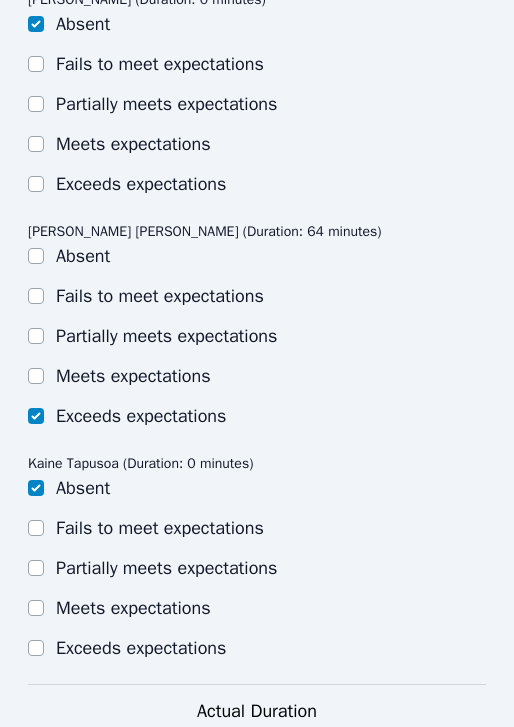 click on "Meets expectations" at bounding box center [133, 376] 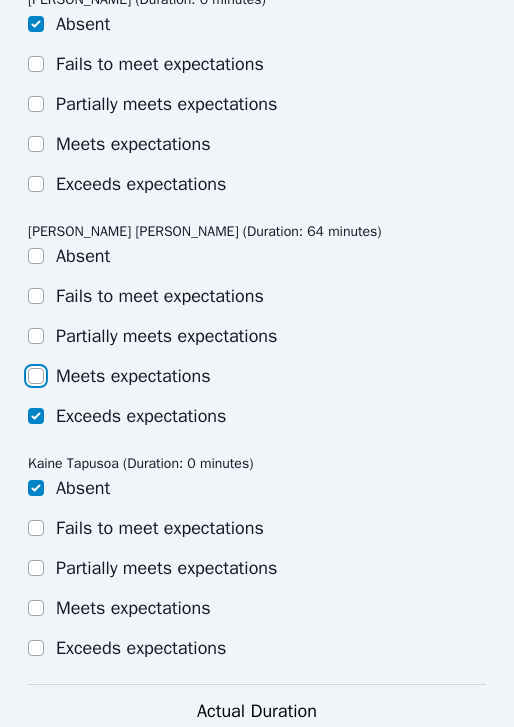 click on "Meets expectations" at bounding box center [36, 376] 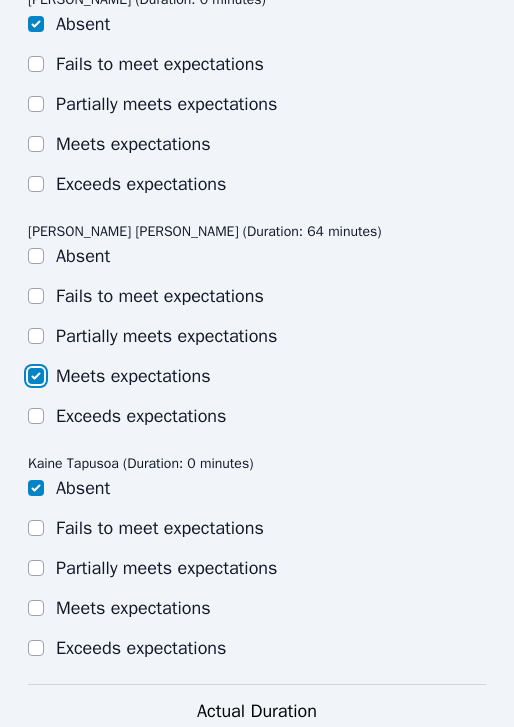 checkbox on "true" 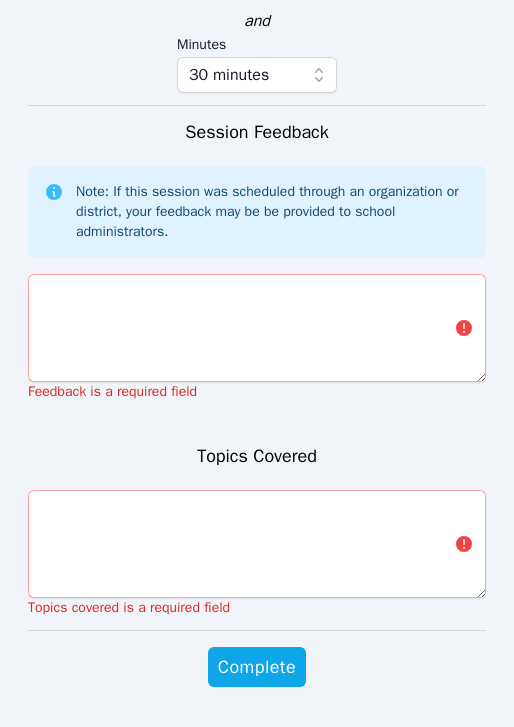 scroll, scrollTop: 3165, scrollLeft: 0, axis: vertical 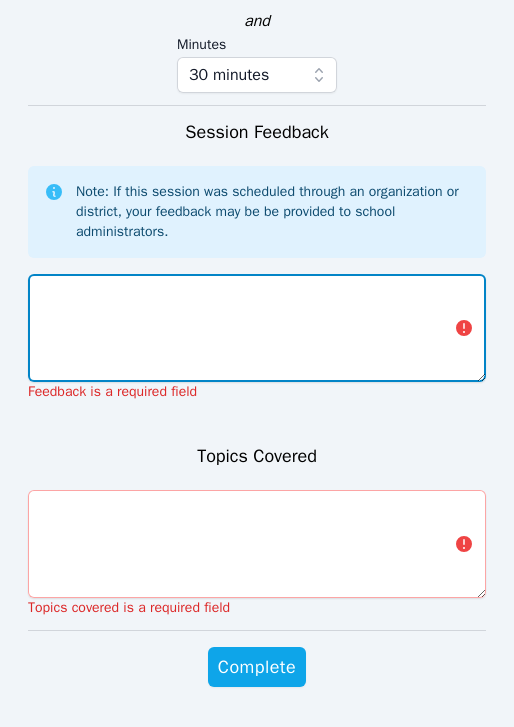 click at bounding box center (257, 328) 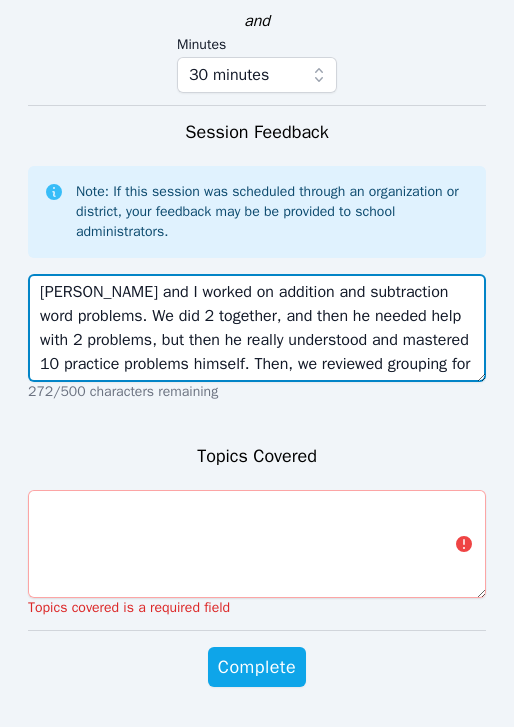 scroll, scrollTop: 15, scrollLeft: 0, axis: vertical 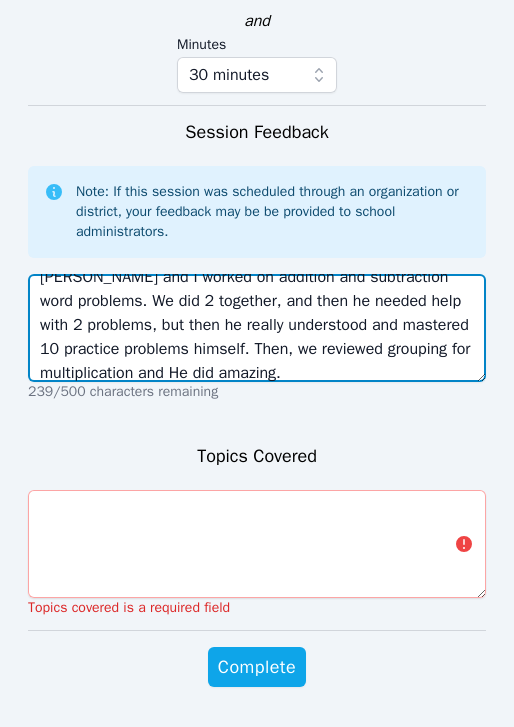 type on "[PERSON_NAME] and I worked on addition and subtraction word problems. We did 2 together, and then he needed help with 2 problems, but then he really understood and mastered 10 practice problems himself. Then, we reviewed grouping for multiplication and He did amazing." 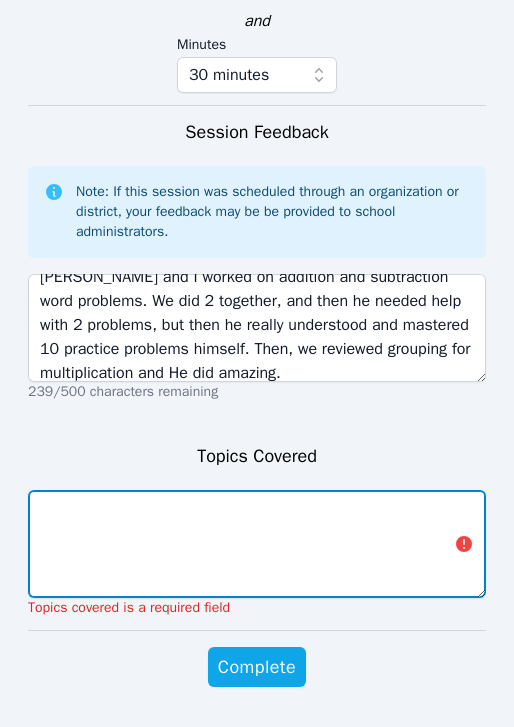 click at bounding box center [257, 544] 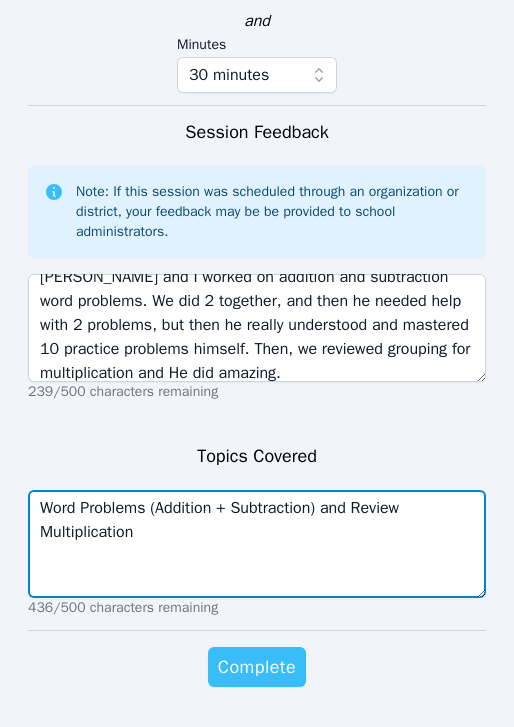 type on "Word Problems (Addition + Subtraction) and Review Multiplication" 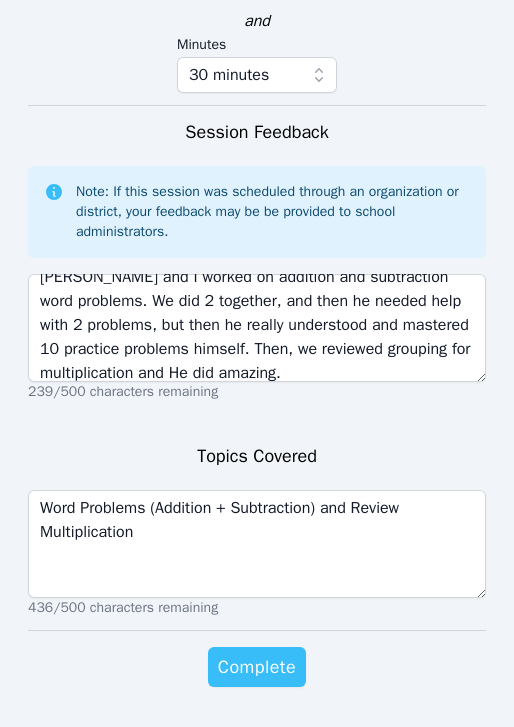 click on "Complete" at bounding box center [257, 667] 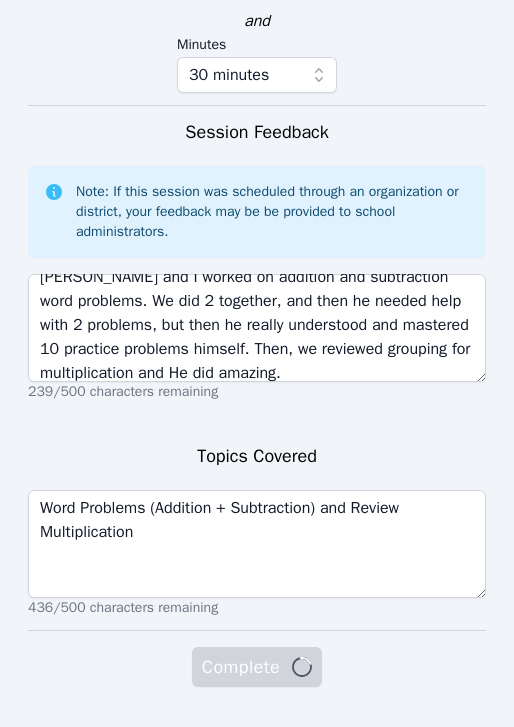 scroll, scrollTop: 0, scrollLeft: 0, axis: both 